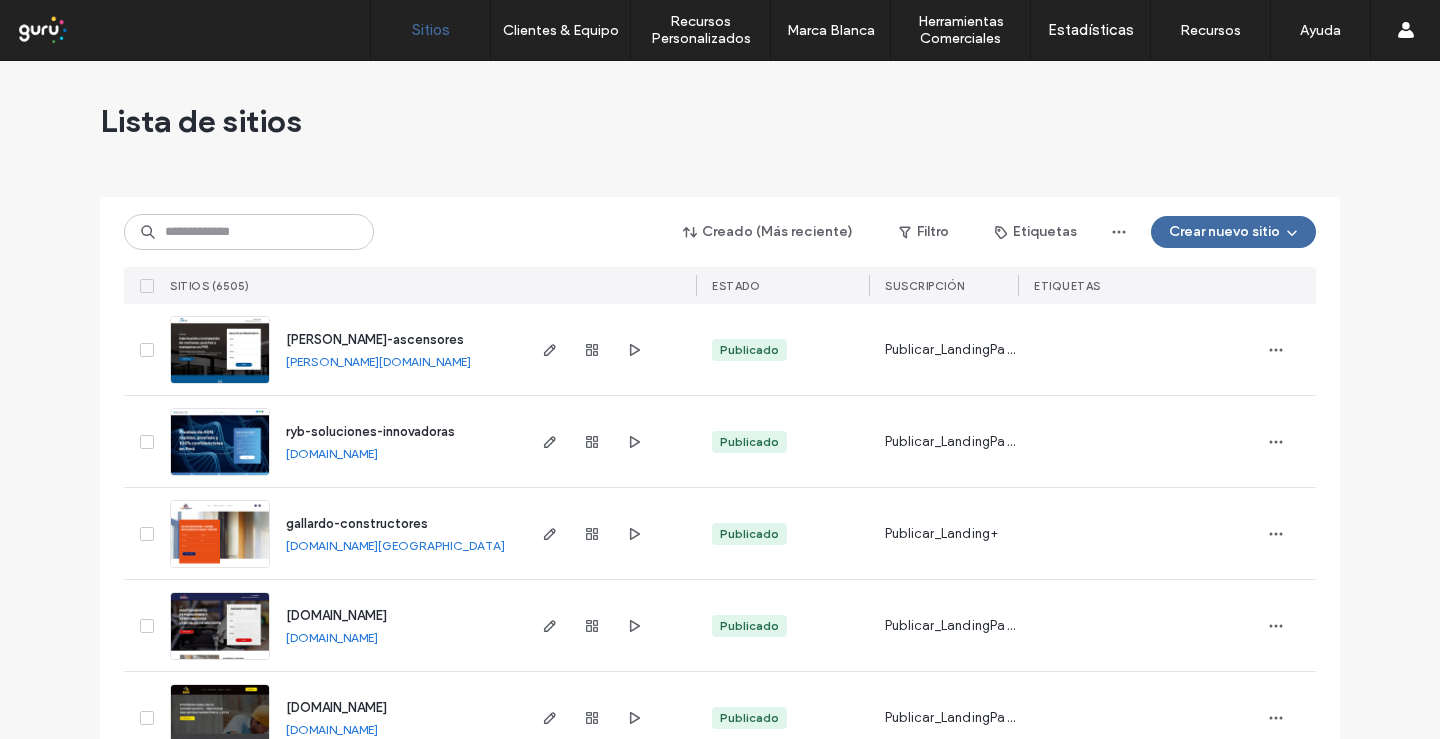 scroll, scrollTop: 0, scrollLeft: 0, axis: both 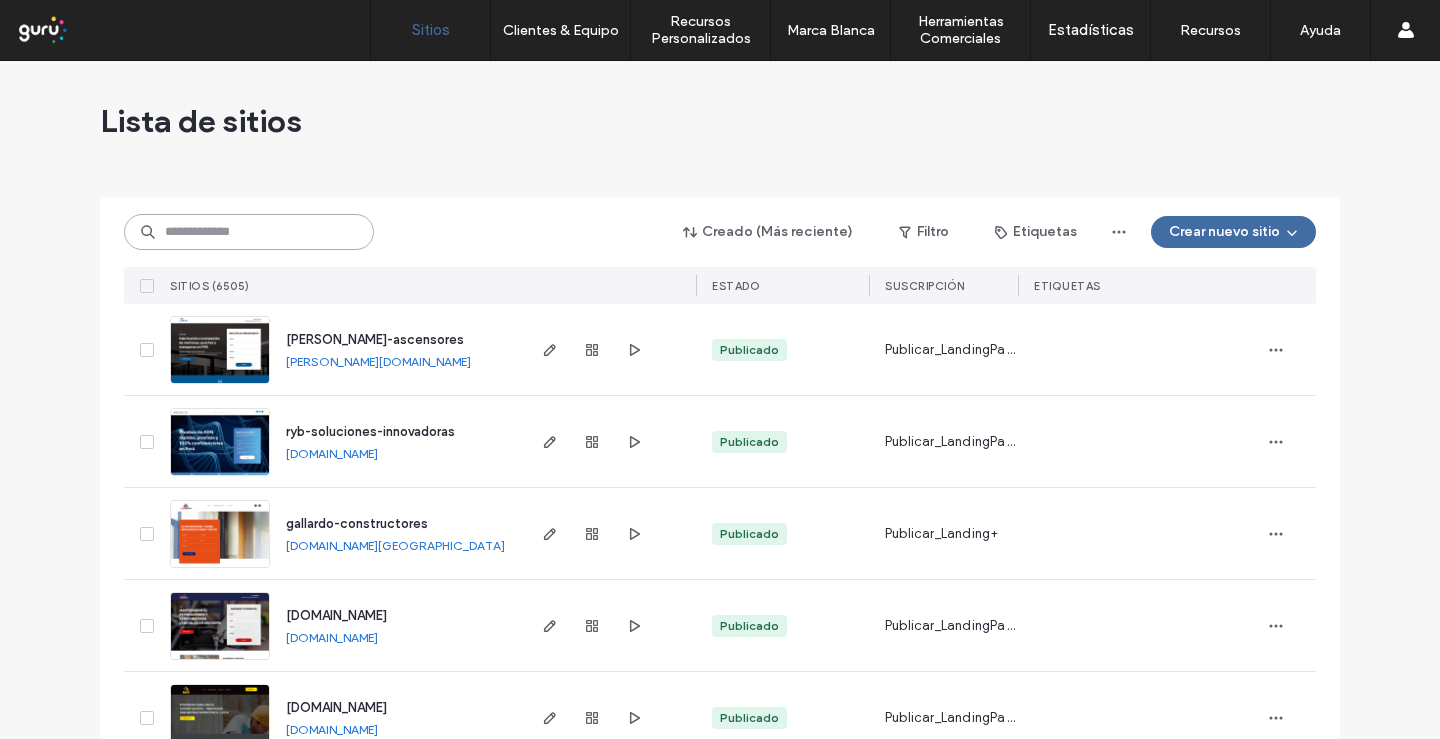 click at bounding box center [249, 232] 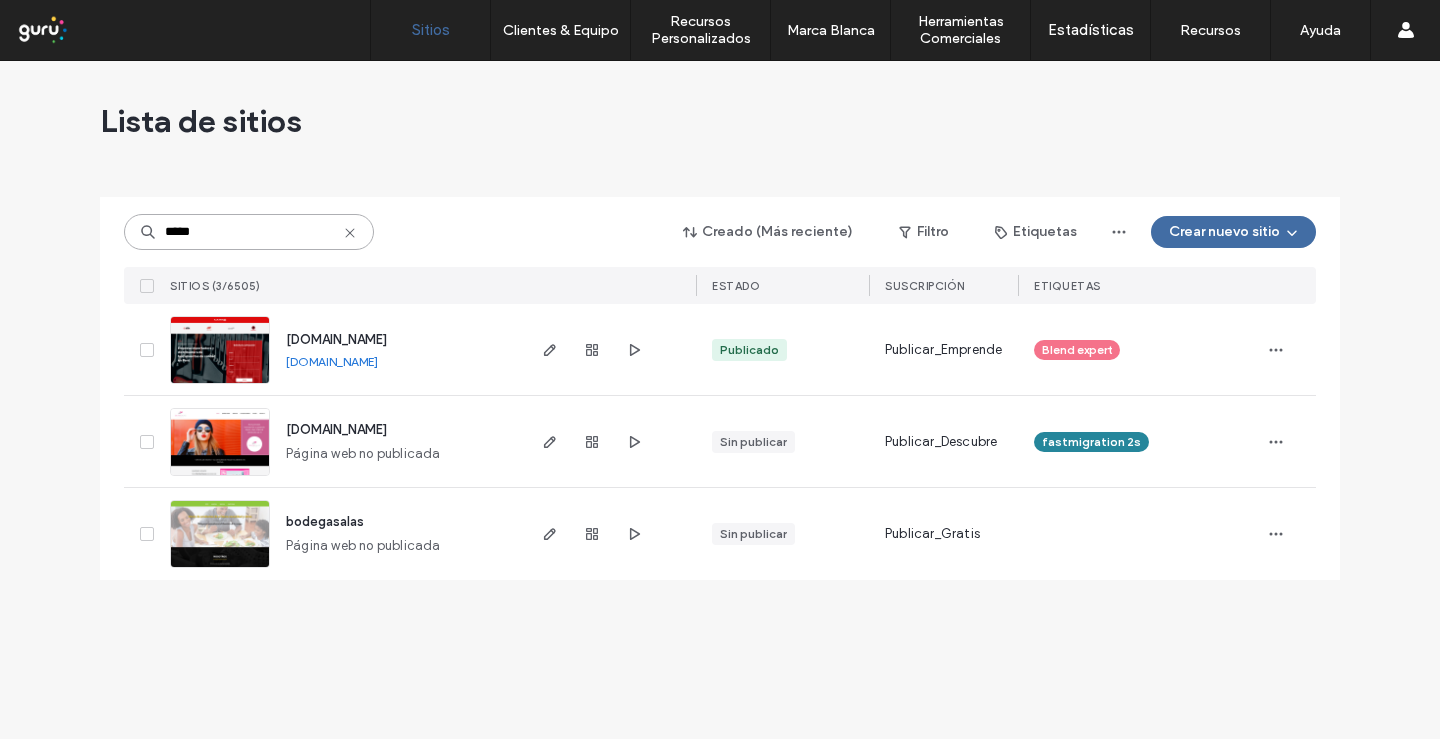 type on "*****" 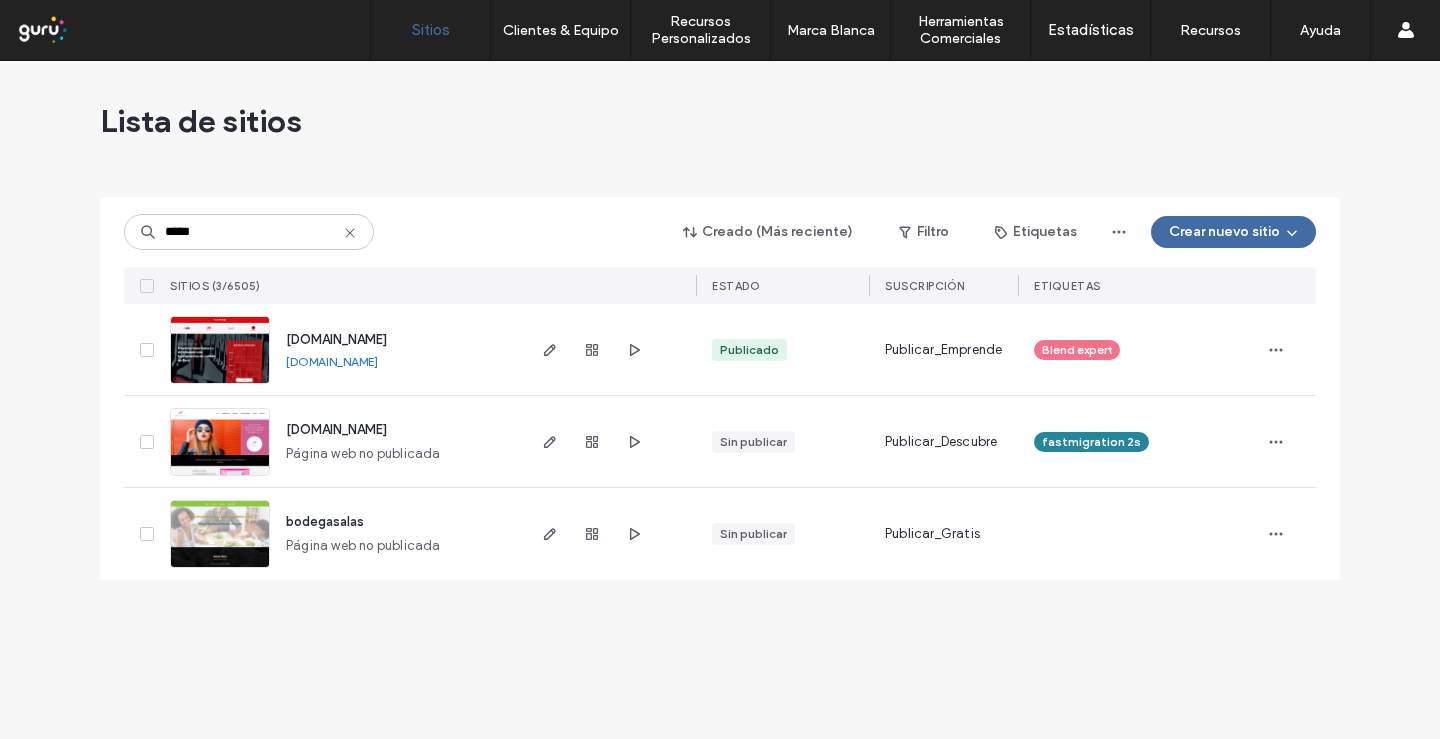 click at bounding box center [220, 385] 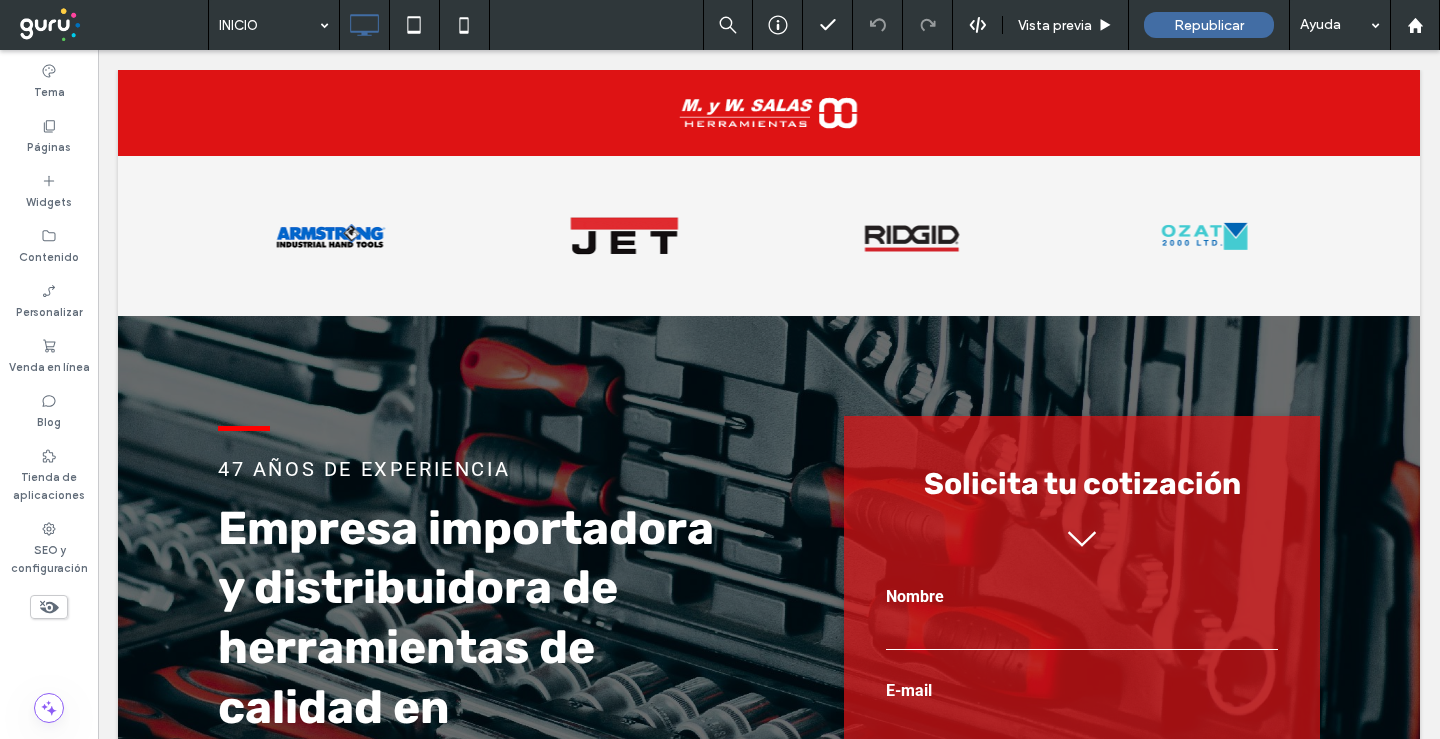 scroll, scrollTop: 0, scrollLeft: 0, axis: both 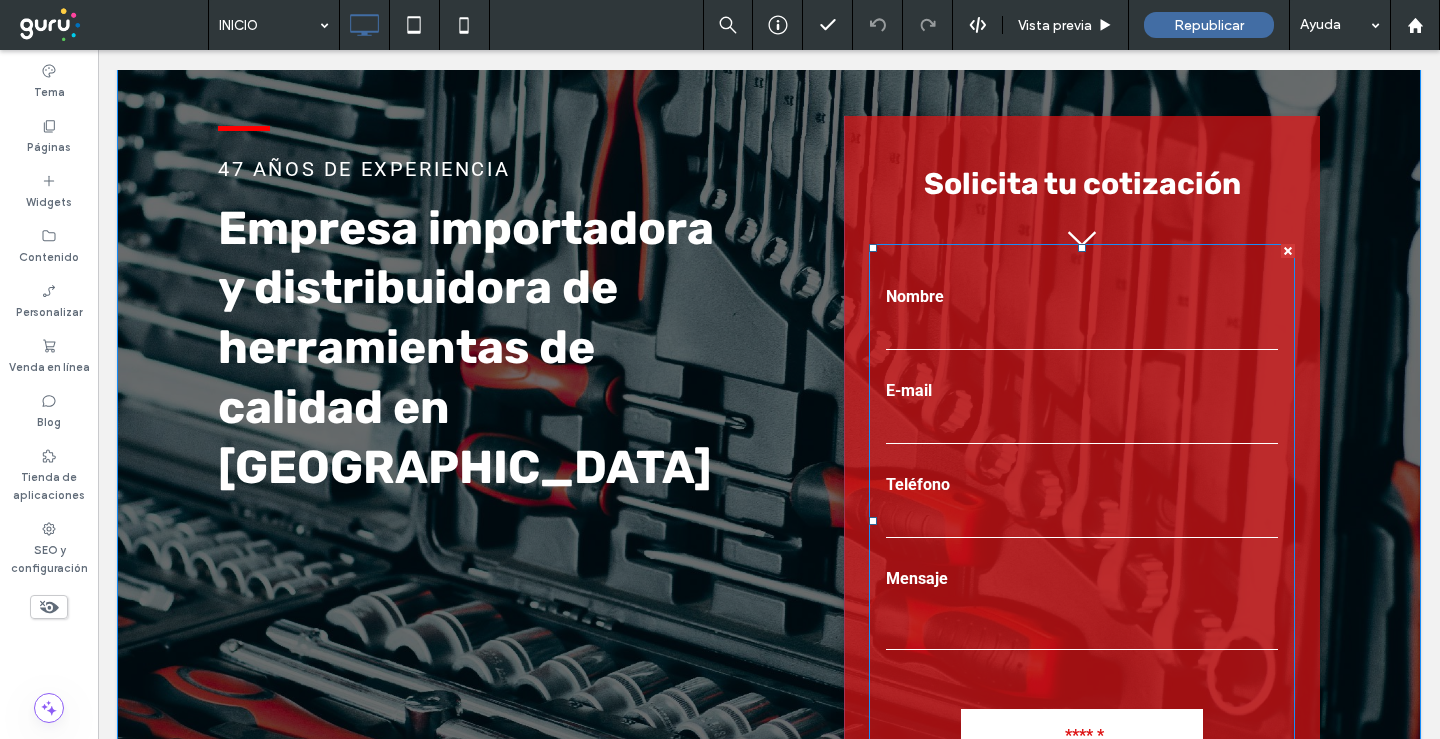 click on "E-mail" at bounding box center [1082, 391] 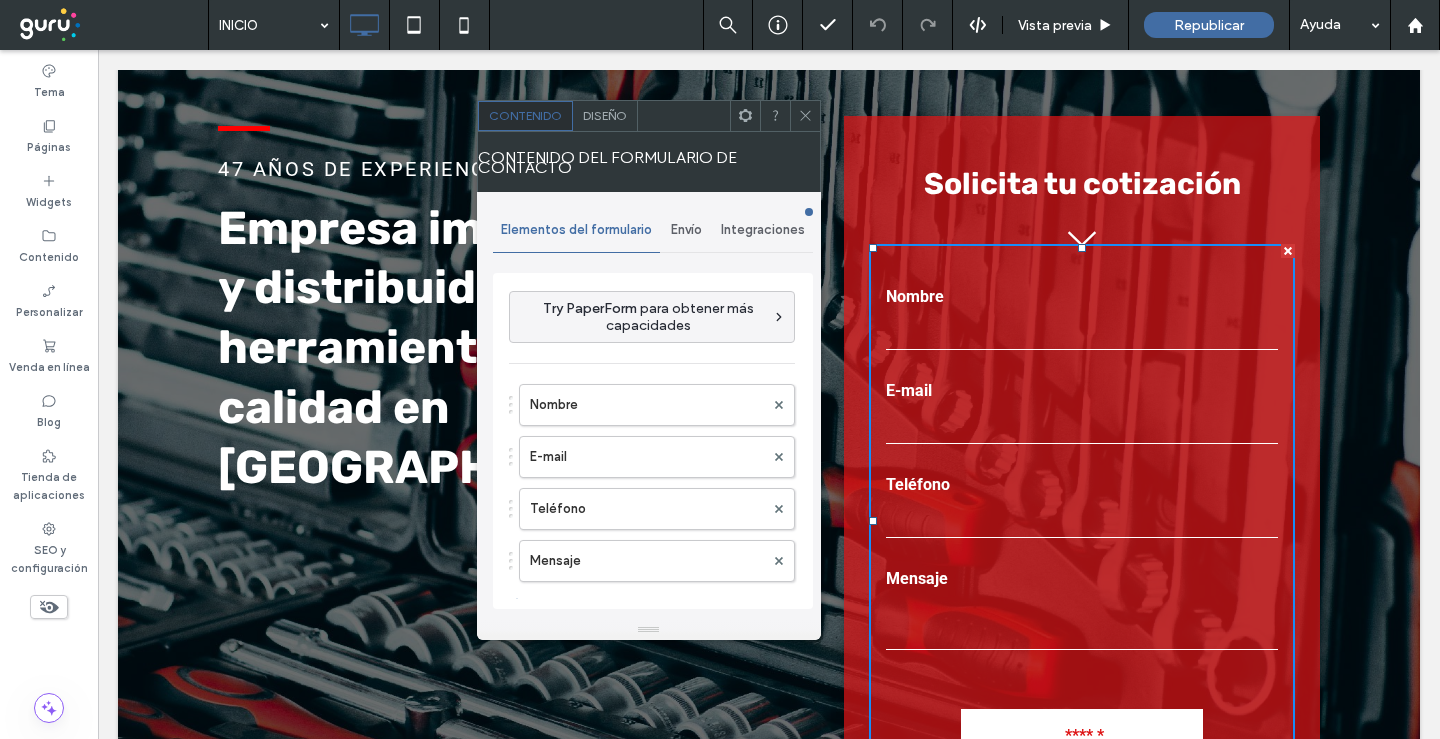 click on "Integraciones" at bounding box center [763, 230] 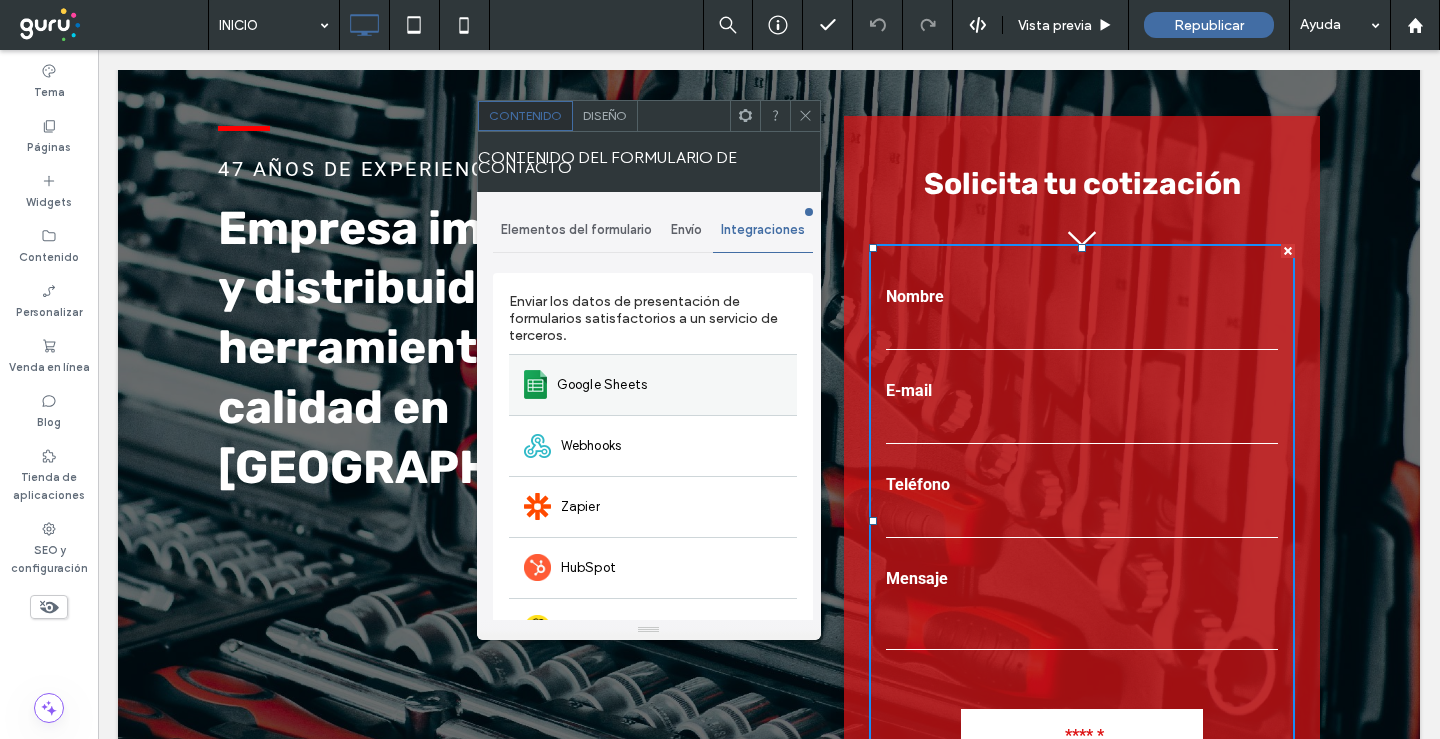 click on "Google Sheets" at bounding box center (602, 385) 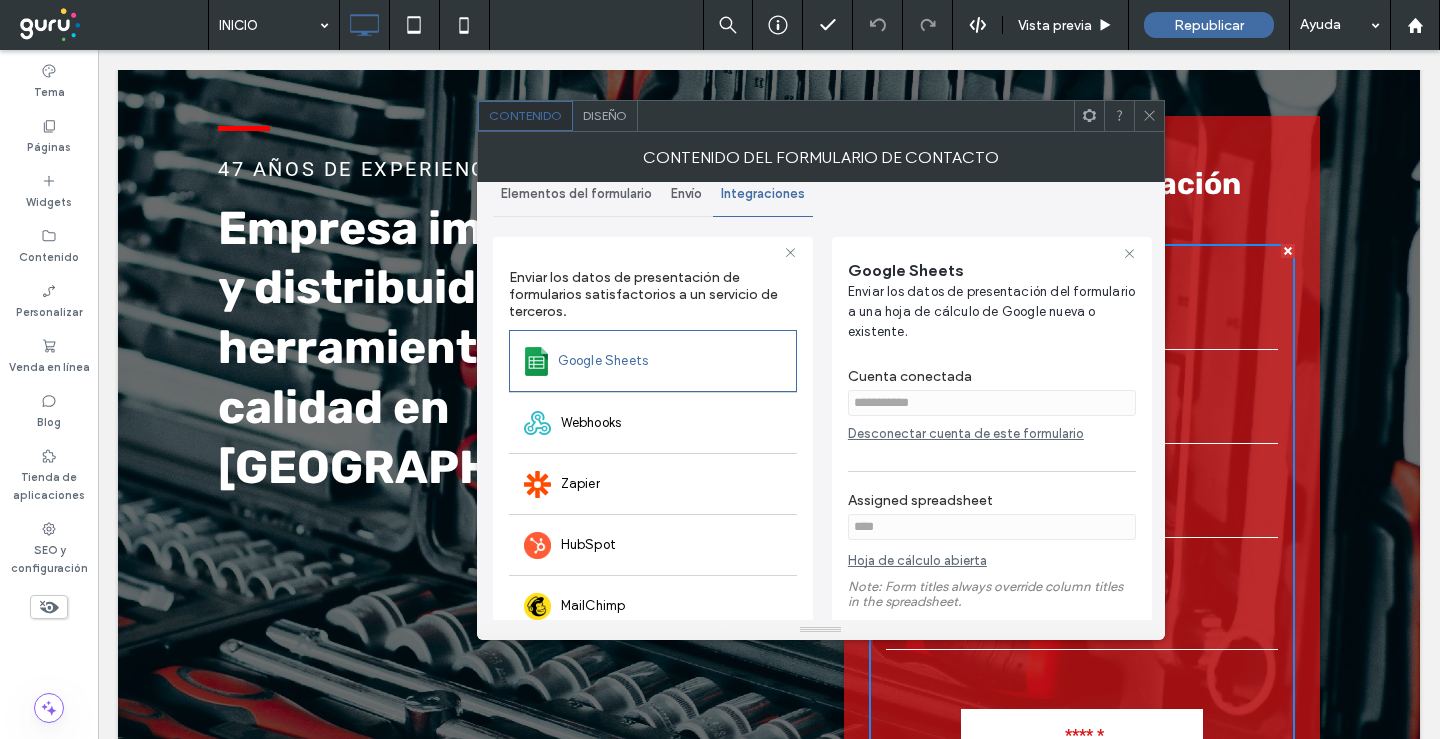 scroll, scrollTop: 185, scrollLeft: 0, axis: vertical 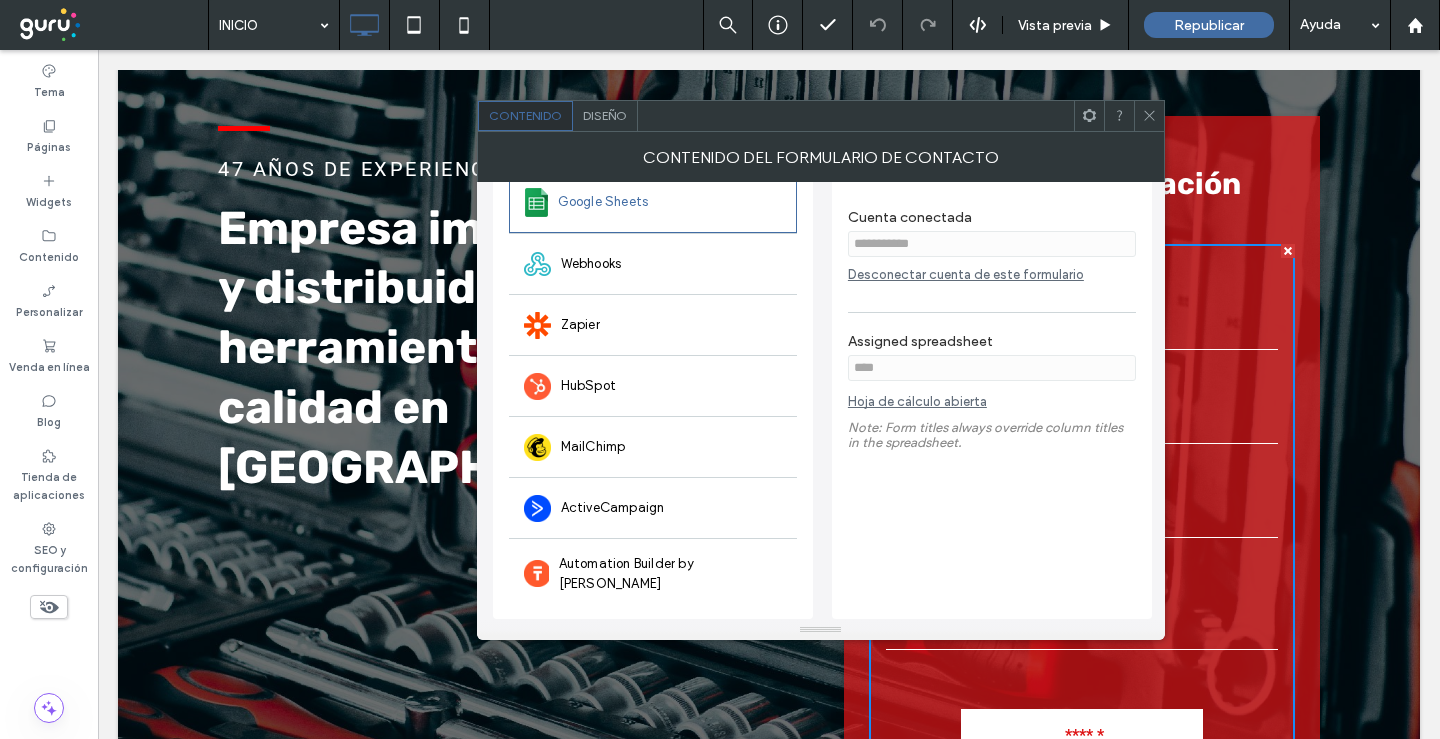 click on "Hoja de cálculo abierta" at bounding box center [917, 406] 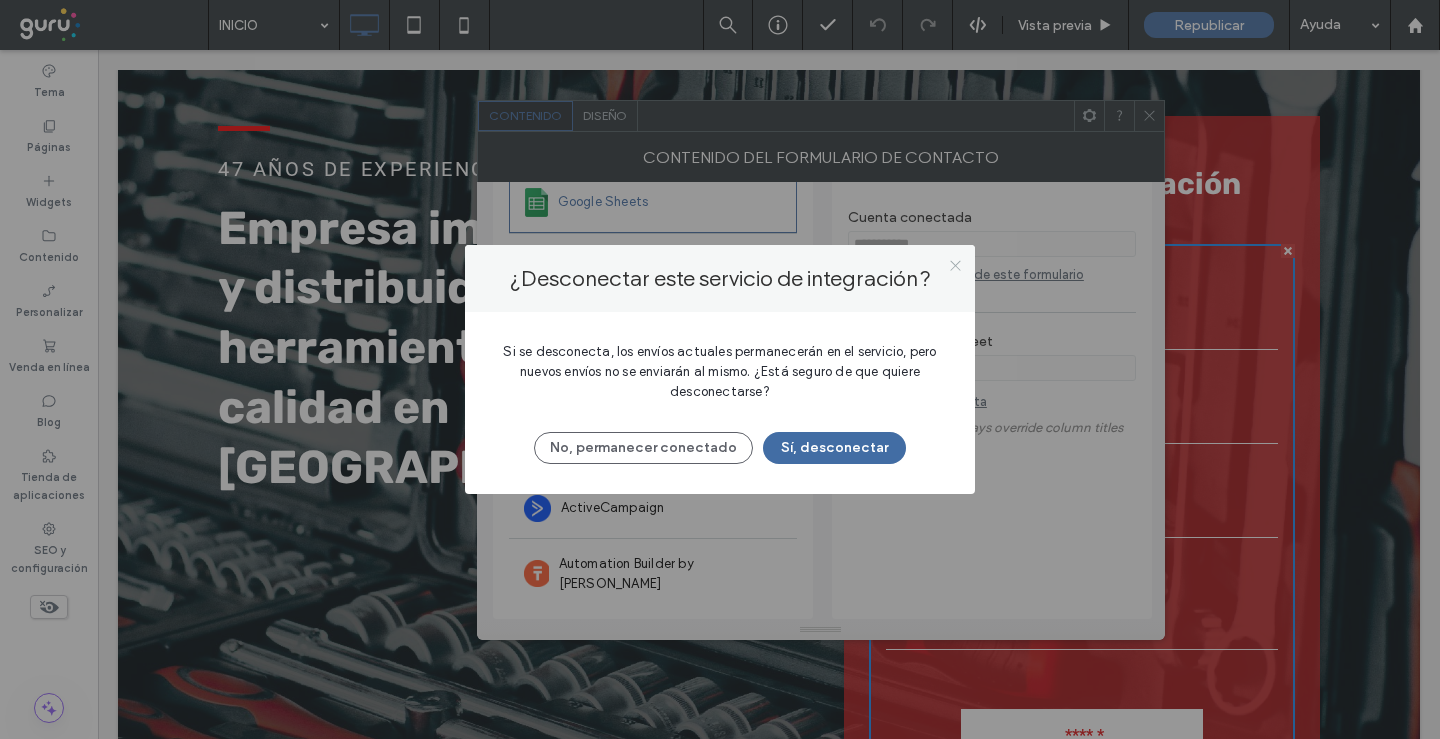 click 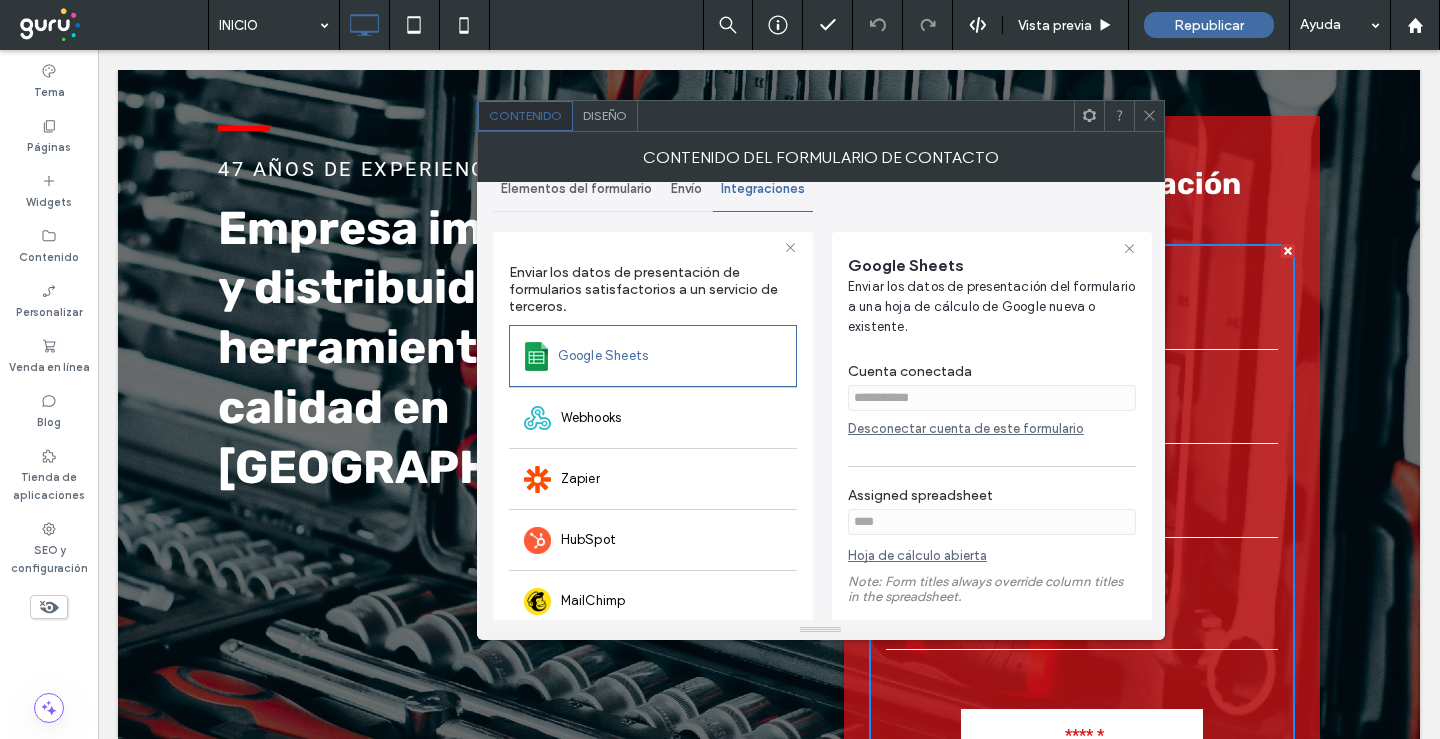 scroll, scrollTop: 0, scrollLeft: 0, axis: both 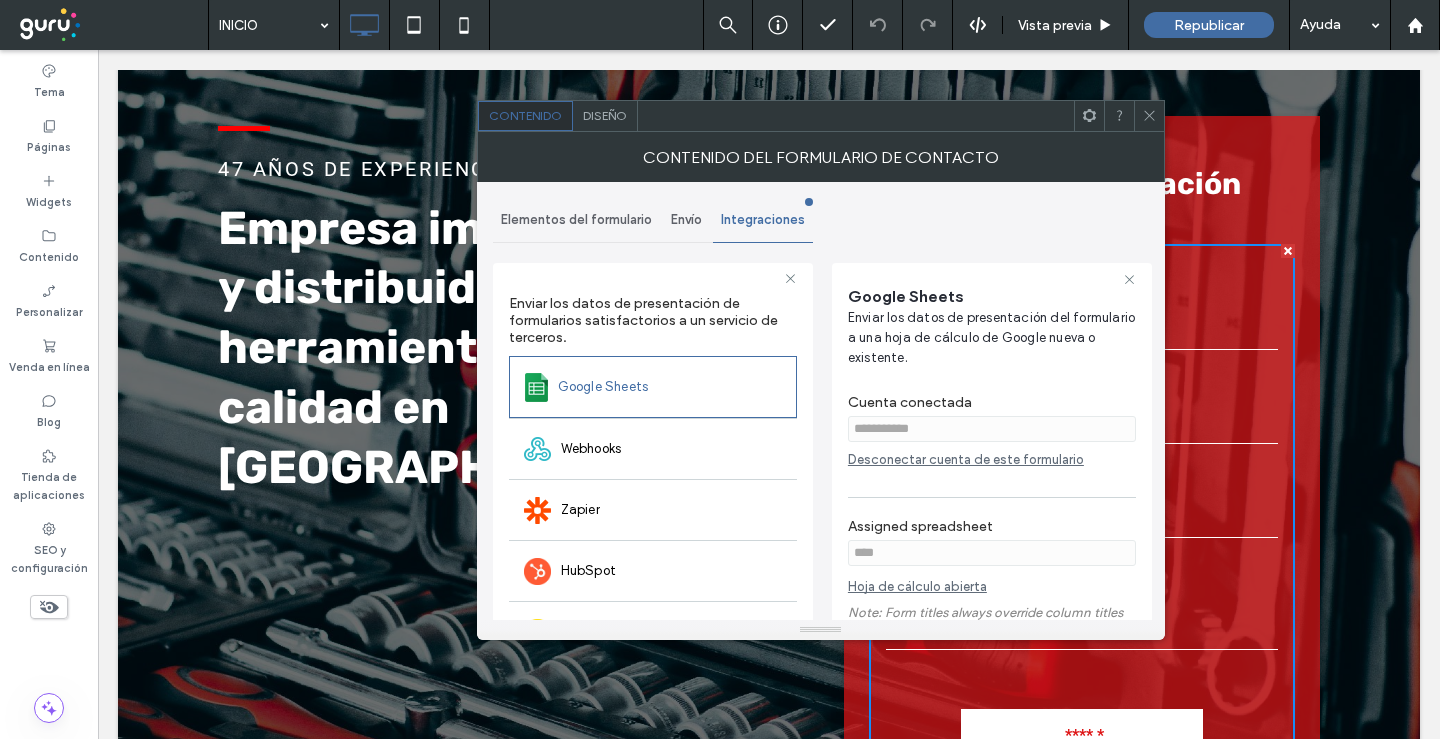click 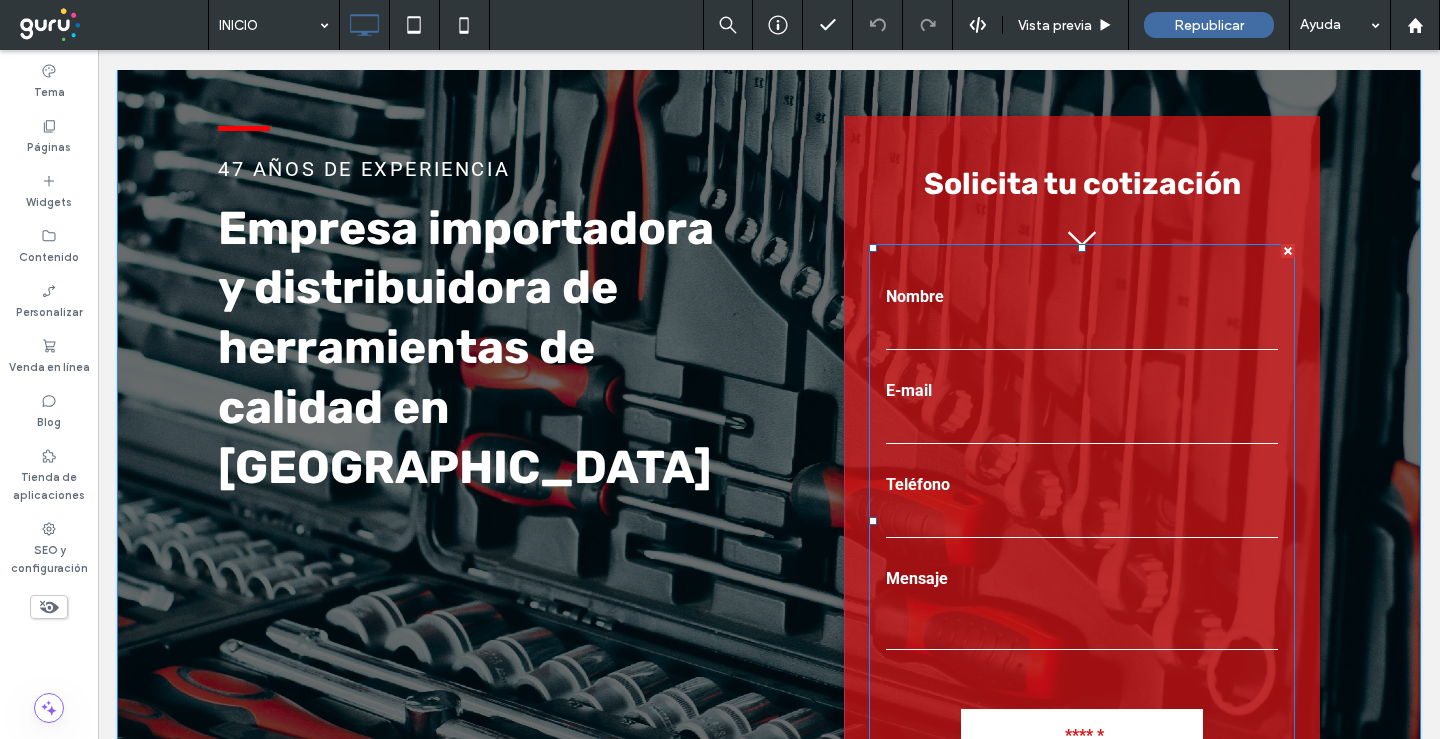 click at bounding box center (1082, 429) 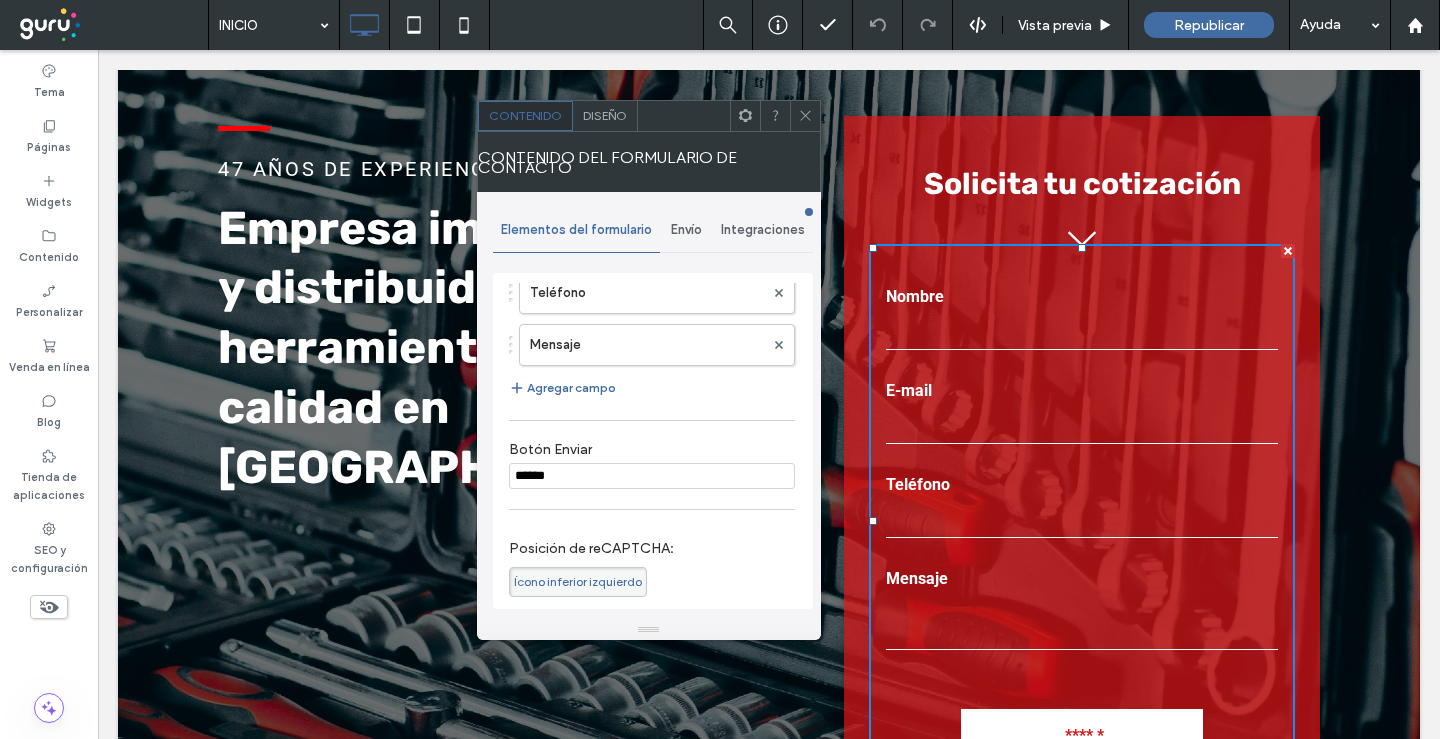 scroll, scrollTop: 200, scrollLeft: 0, axis: vertical 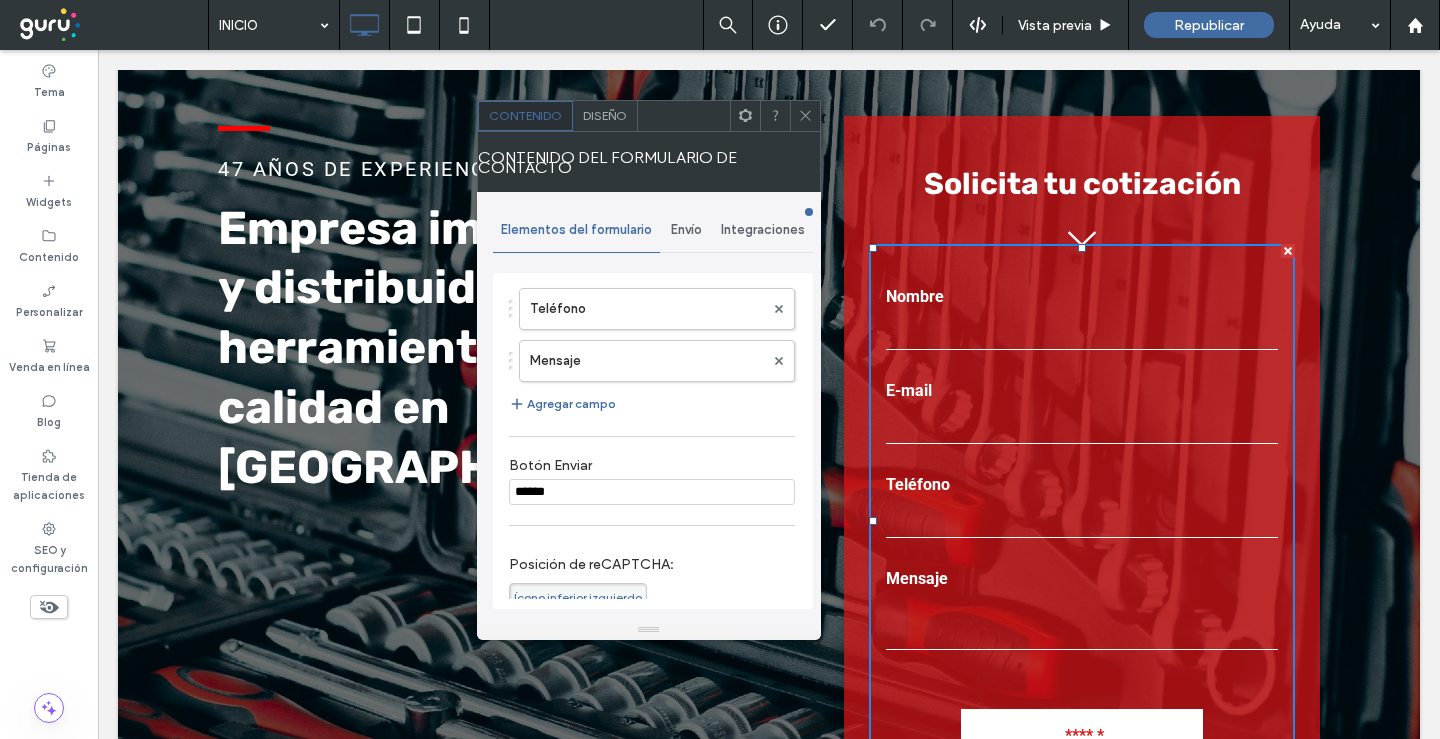 click on "Integraciones" at bounding box center [763, 230] 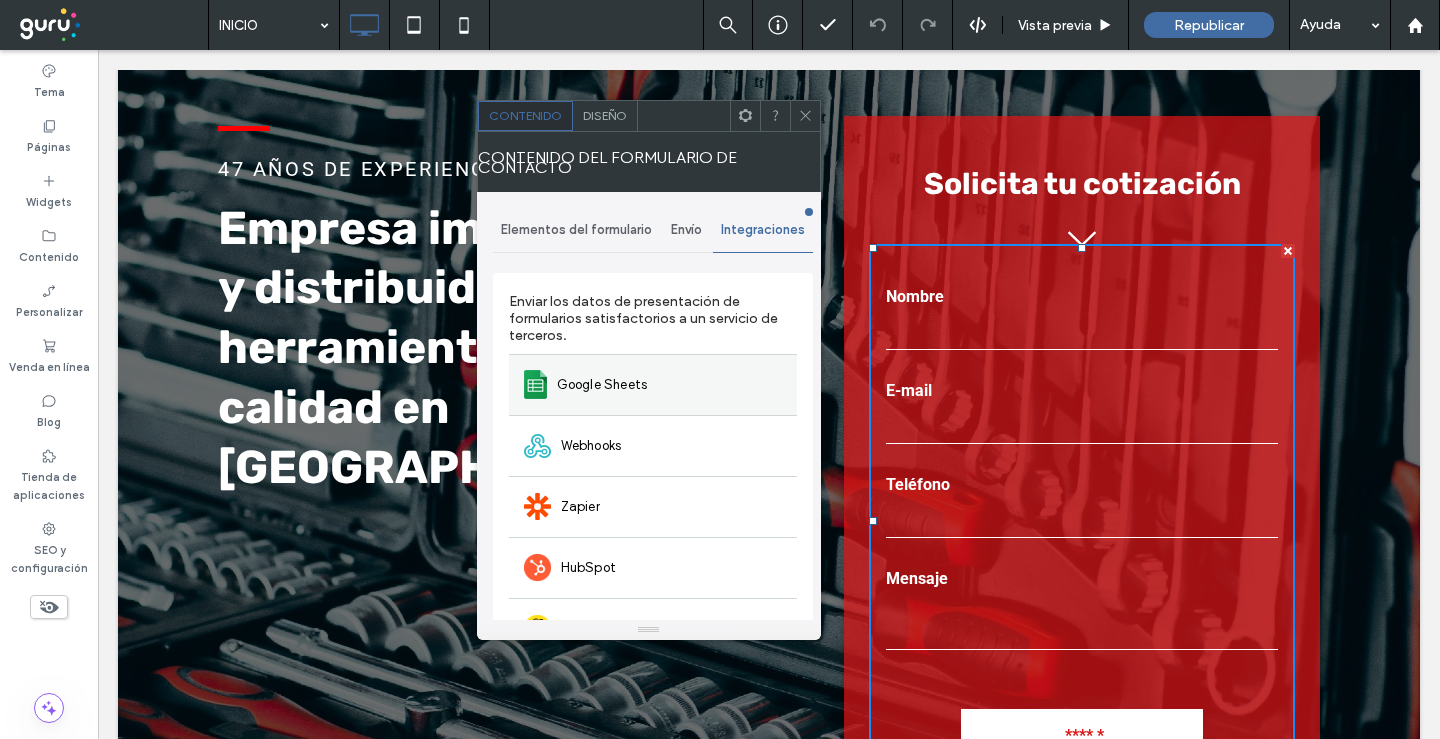 click on "Google Sheets" at bounding box center (602, 385) 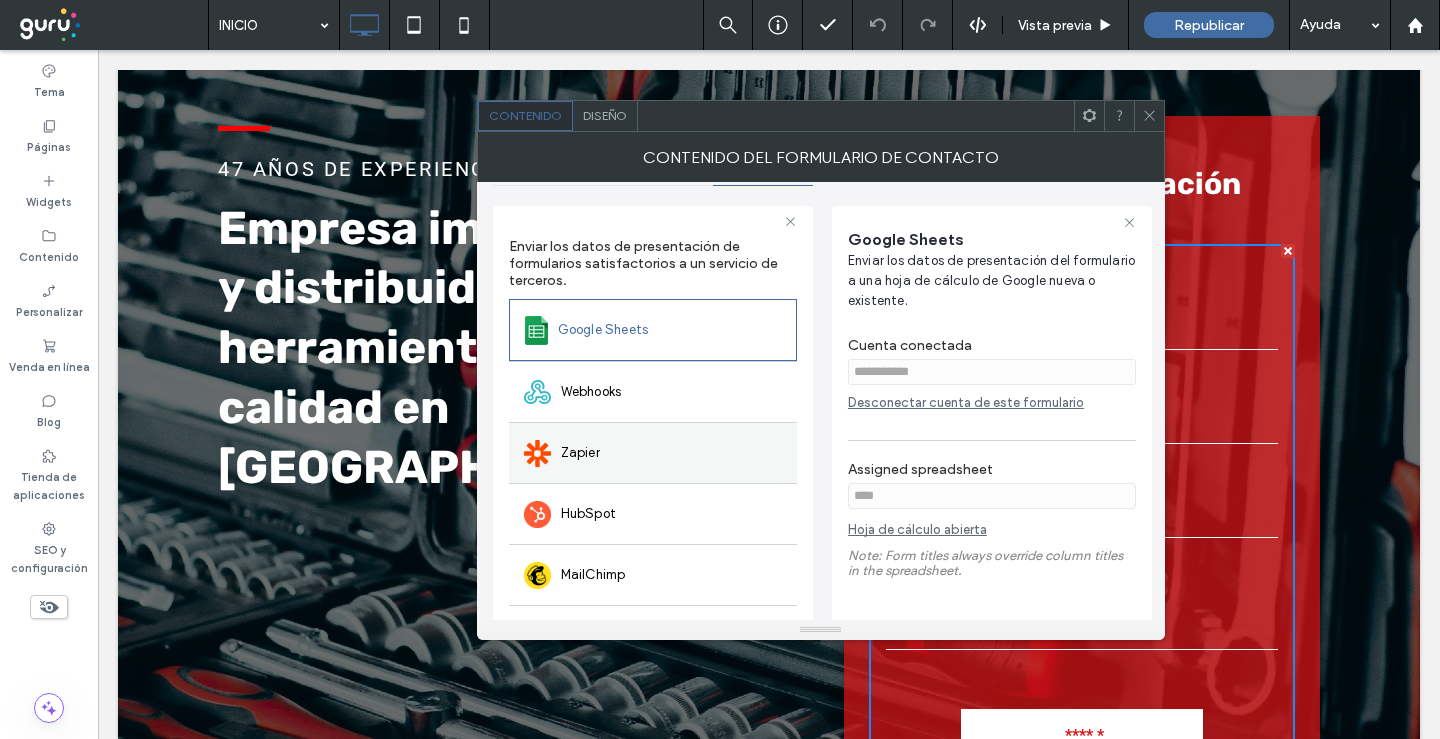 scroll, scrollTop: 185, scrollLeft: 0, axis: vertical 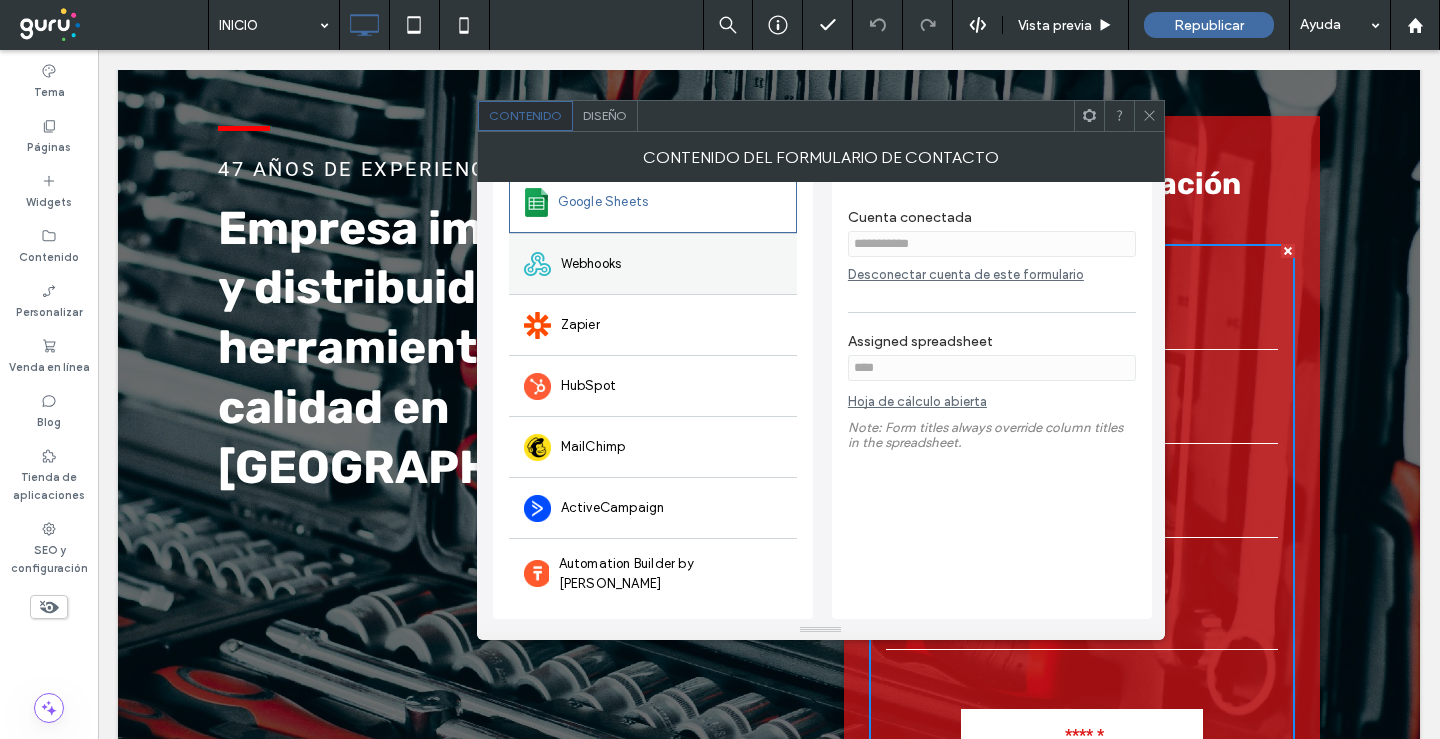 click on "Webhooks" at bounding box center (653, 263) 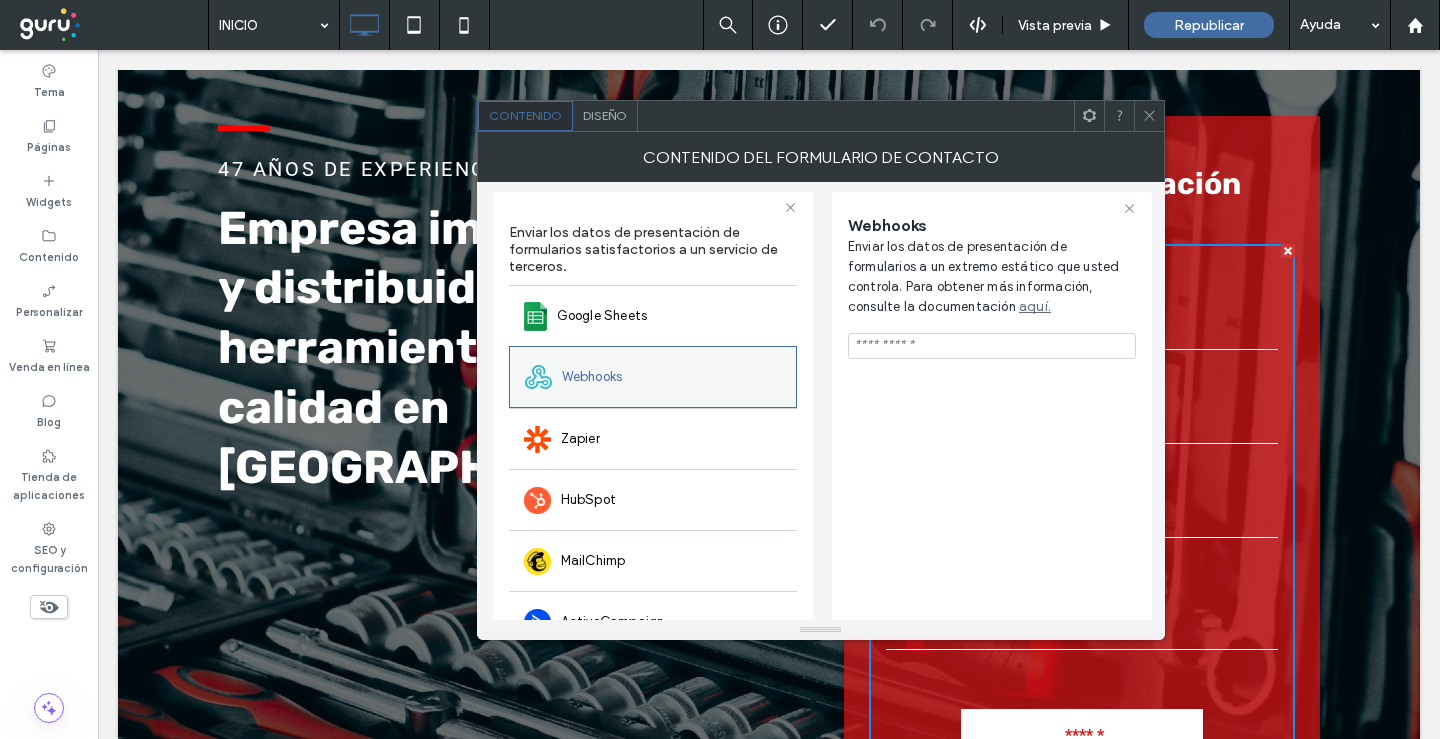 scroll, scrollTop: 185, scrollLeft: 0, axis: vertical 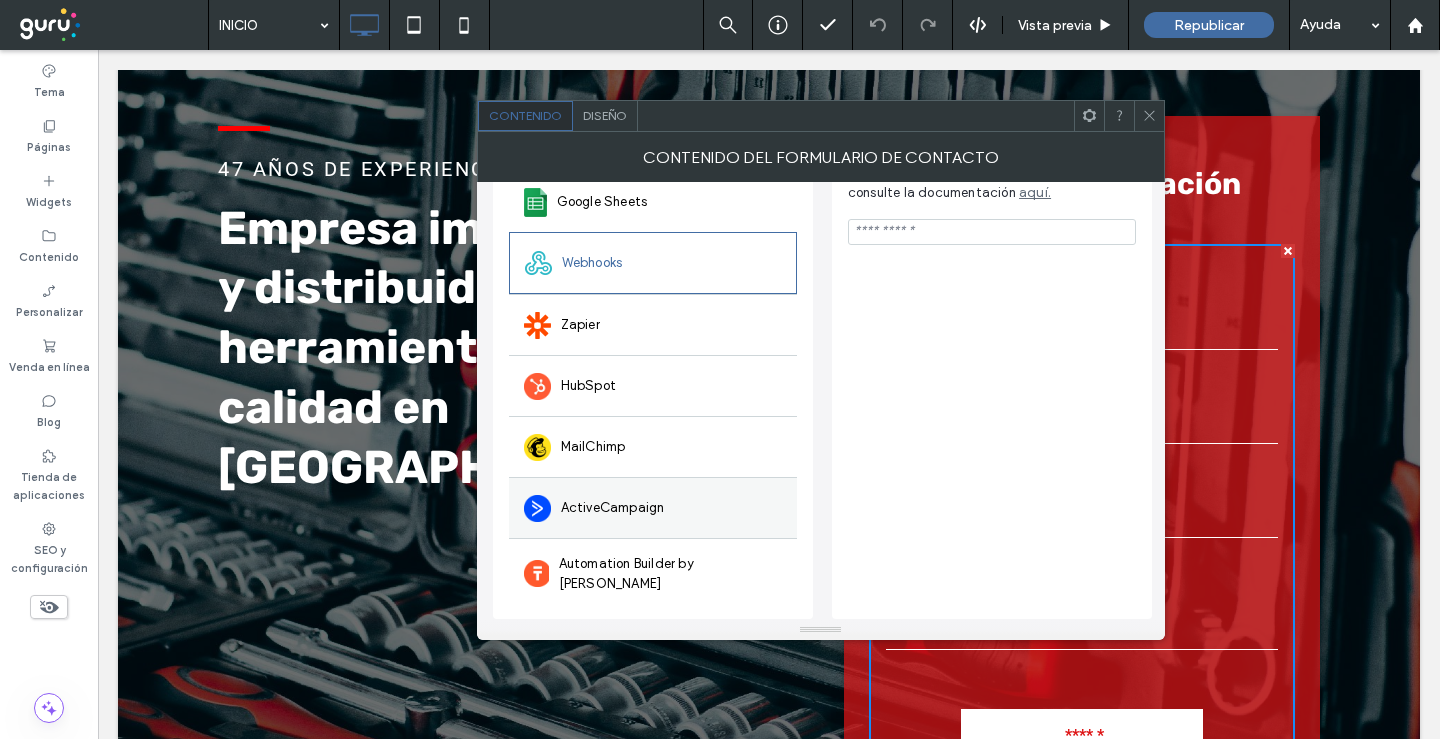 click on "ActiveCampaign" at bounding box center (653, 507) 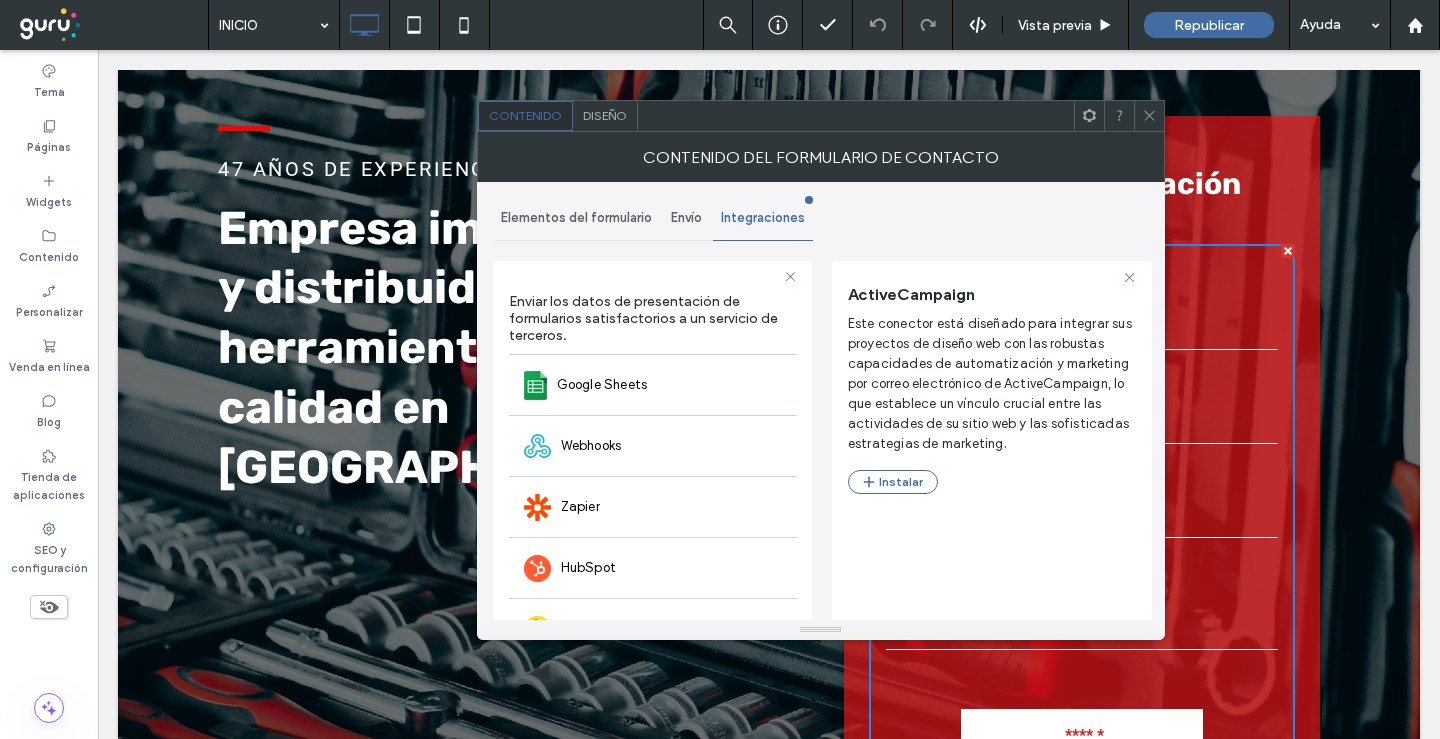 scroll, scrollTop: 0, scrollLeft: 0, axis: both 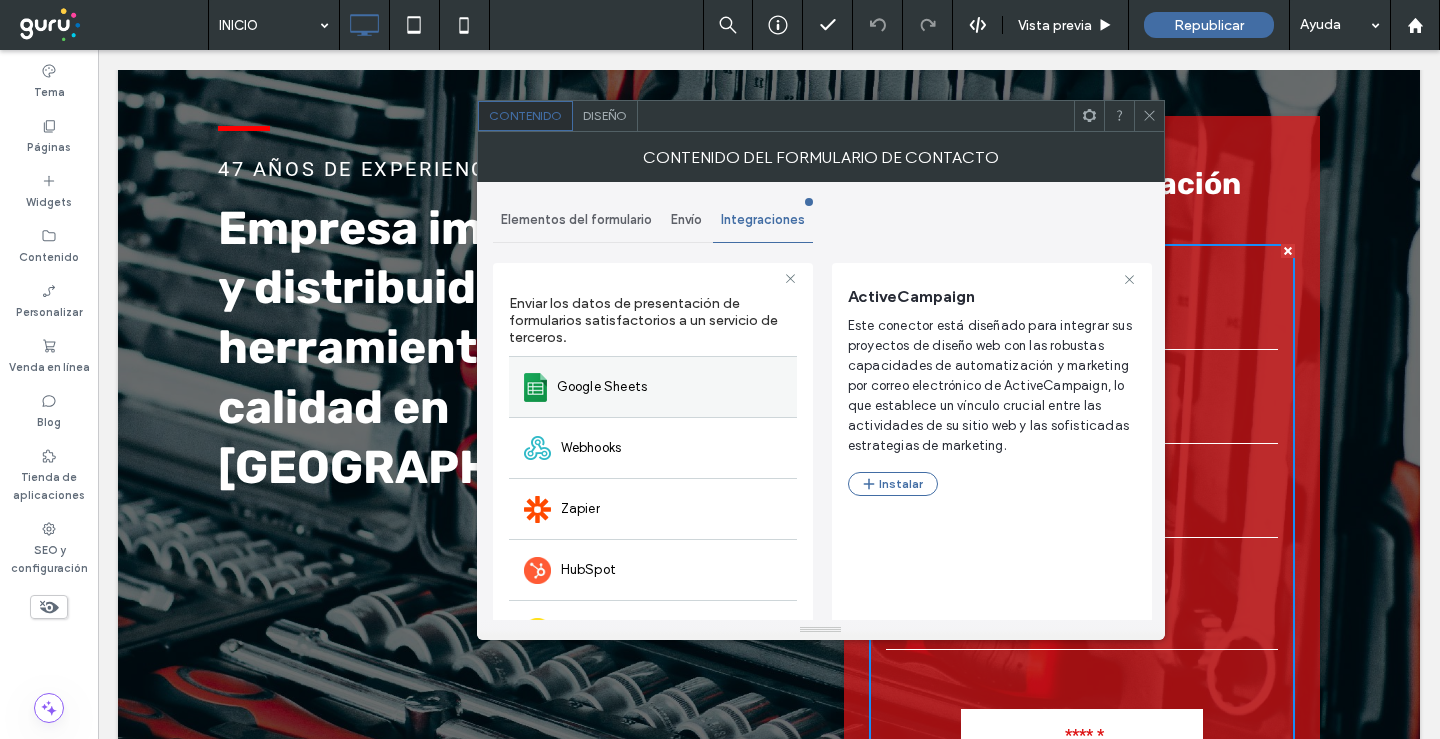 click on "Google Sheets" at bounding box center (653, 386) 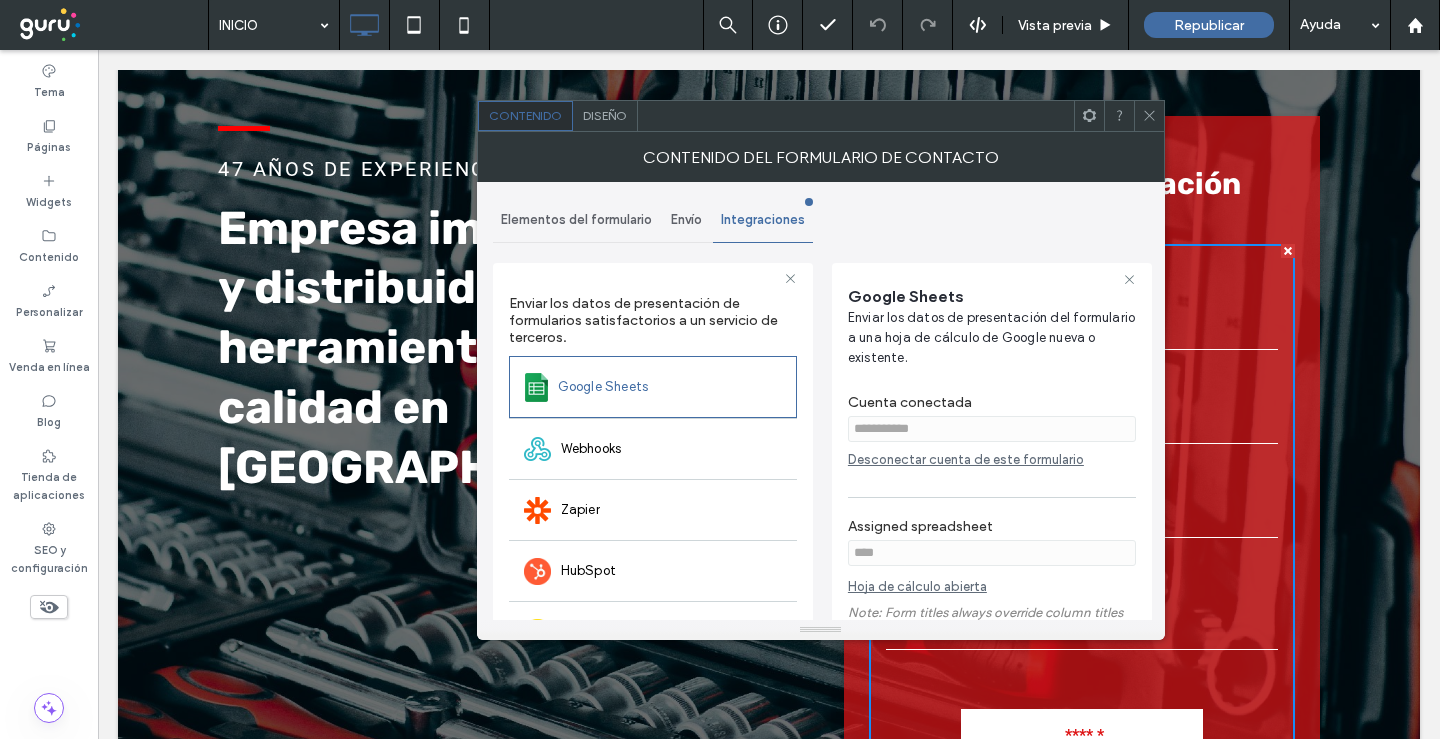 scroll, scrollTop: 185, scrollLeft: 0, axis: vertical 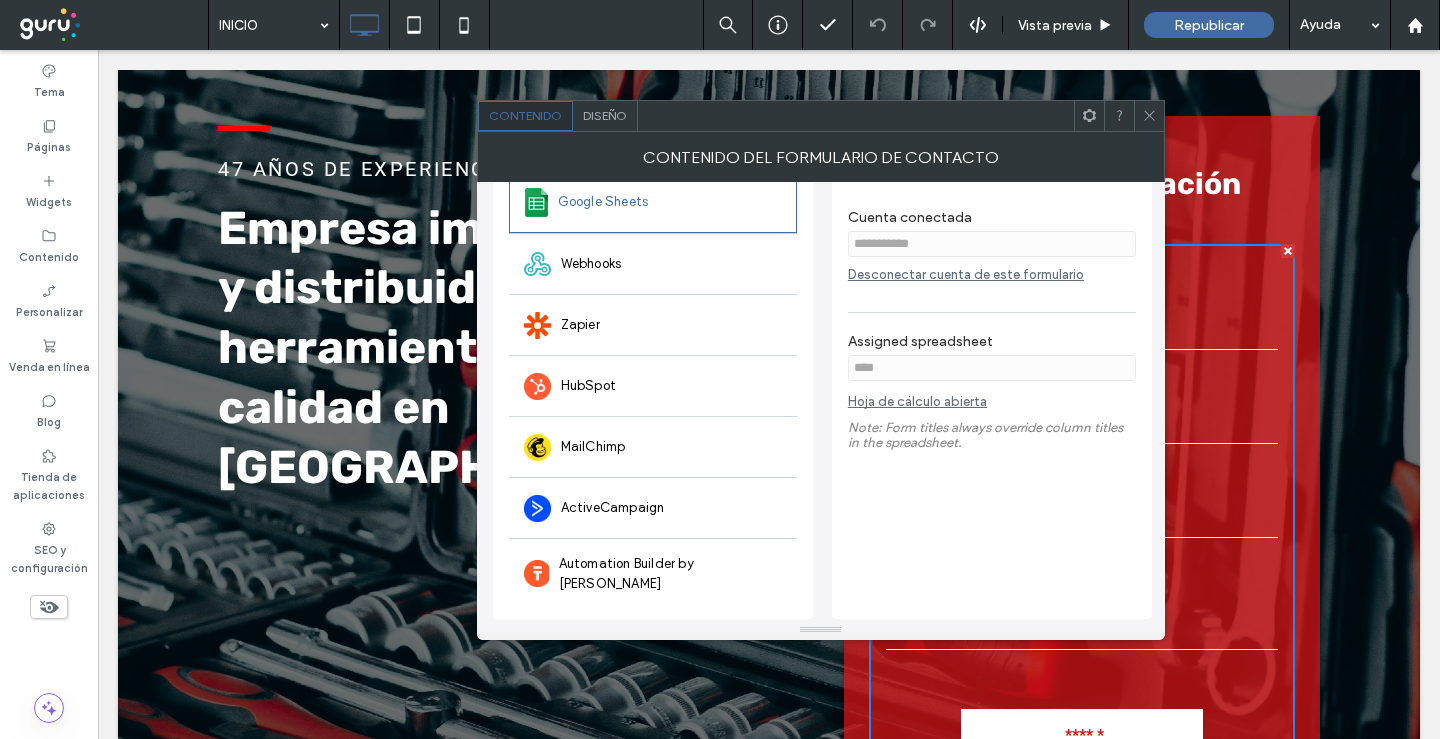 click on "Desconectar cuenta de este formulario" at bounding box center [992, 274] 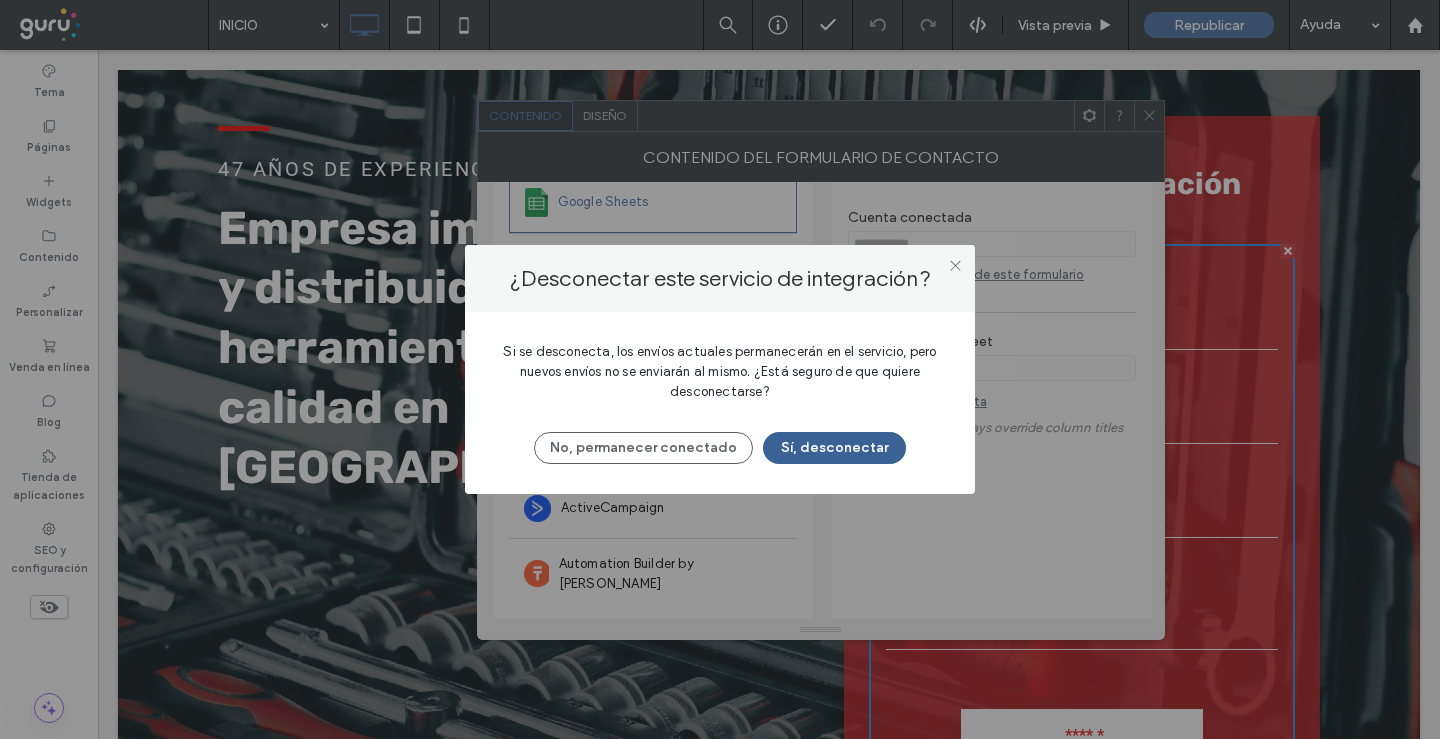 click on "Sí, desconectar" at bounding box center [834, 448] 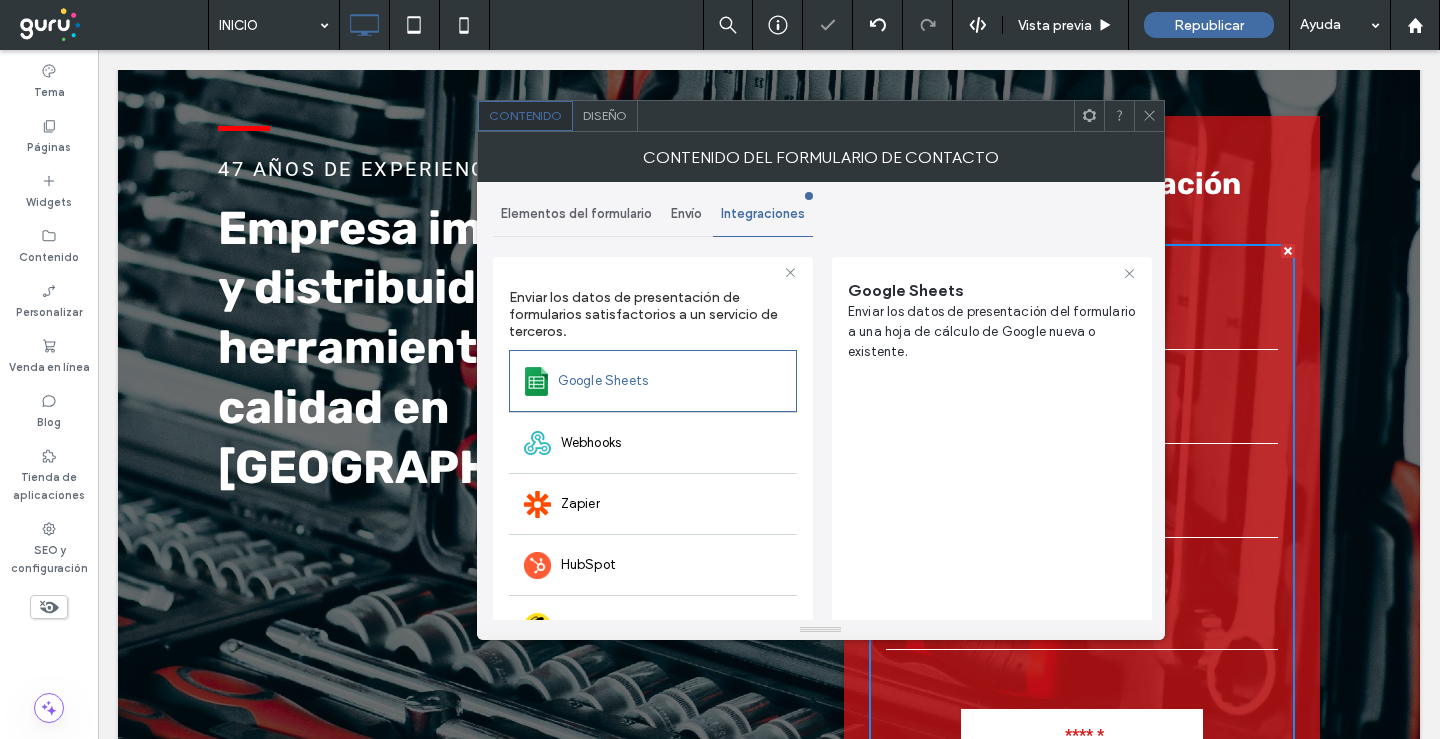 scroll, scrollTop: 0, scrollLeft: 0, axis: both 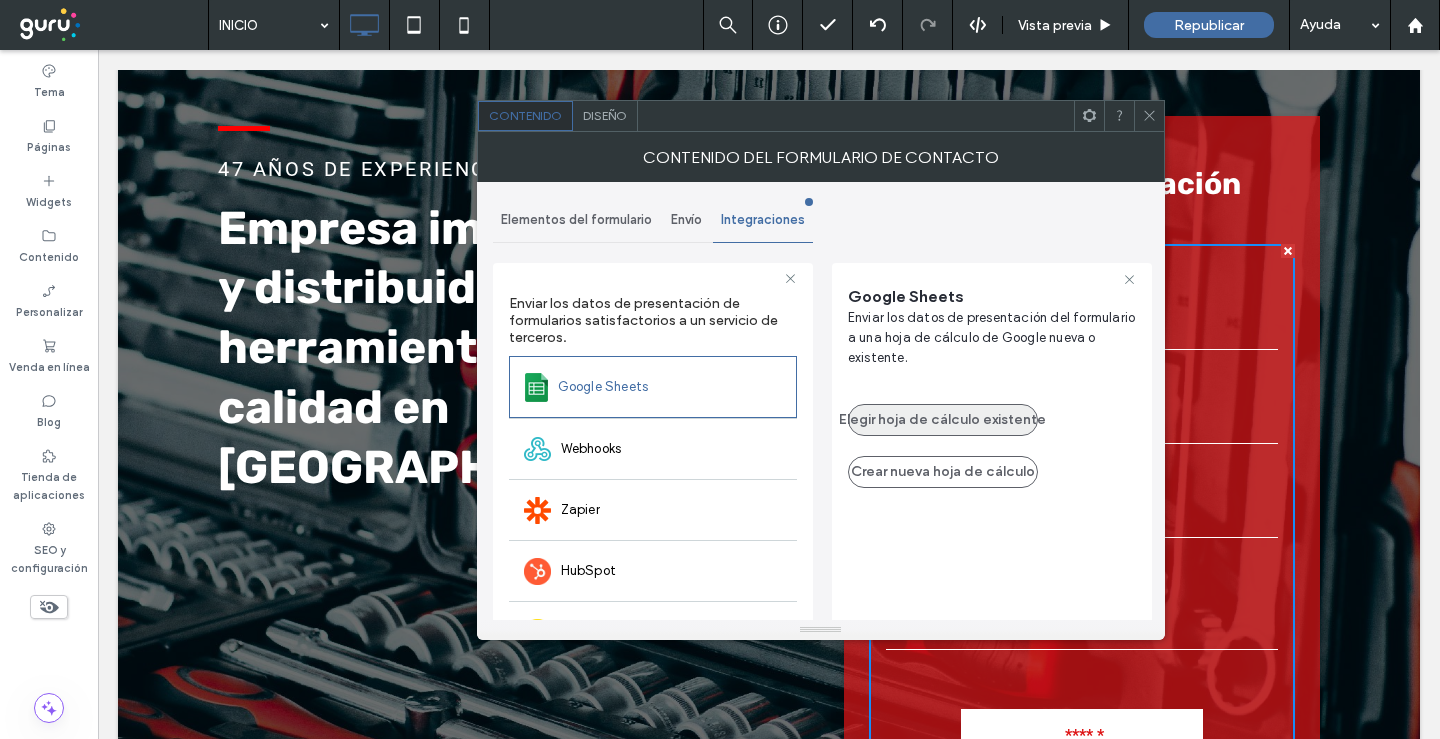 click on "Elegir hoja de cálculo existente" at bounding box center (943, 420) 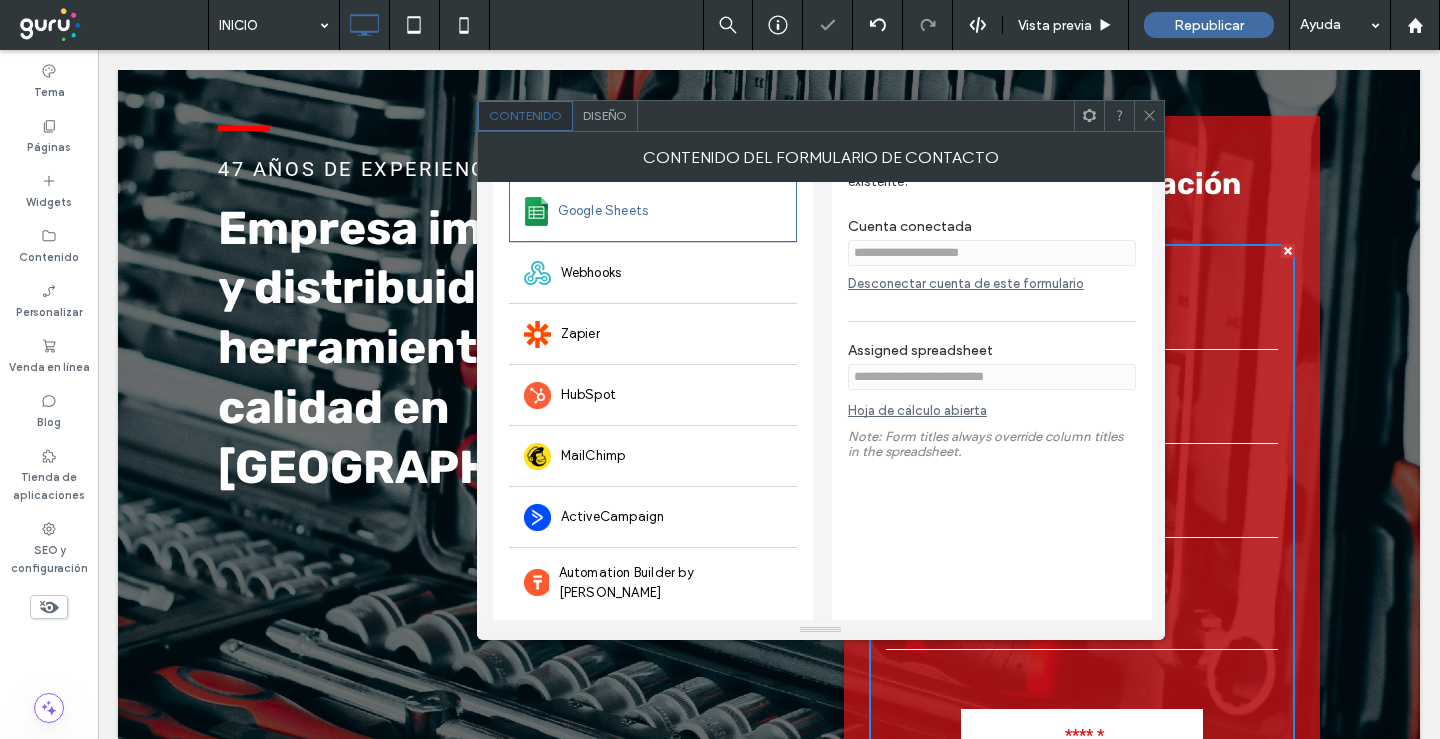 scroll, scrollTop: 185, scrollLeft: 0, axis: vertical 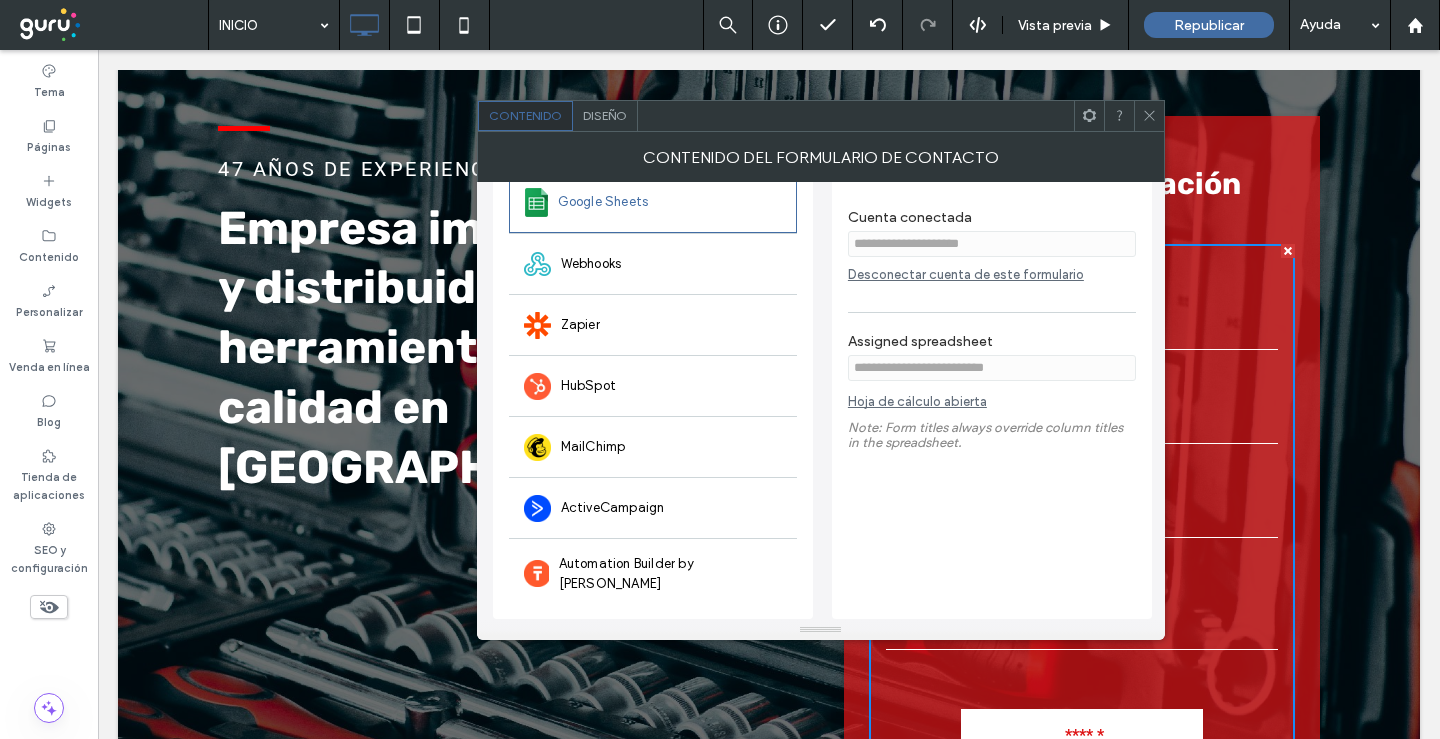 click on "Hoja de cálculo abierta" at bounding box center (917, 406) 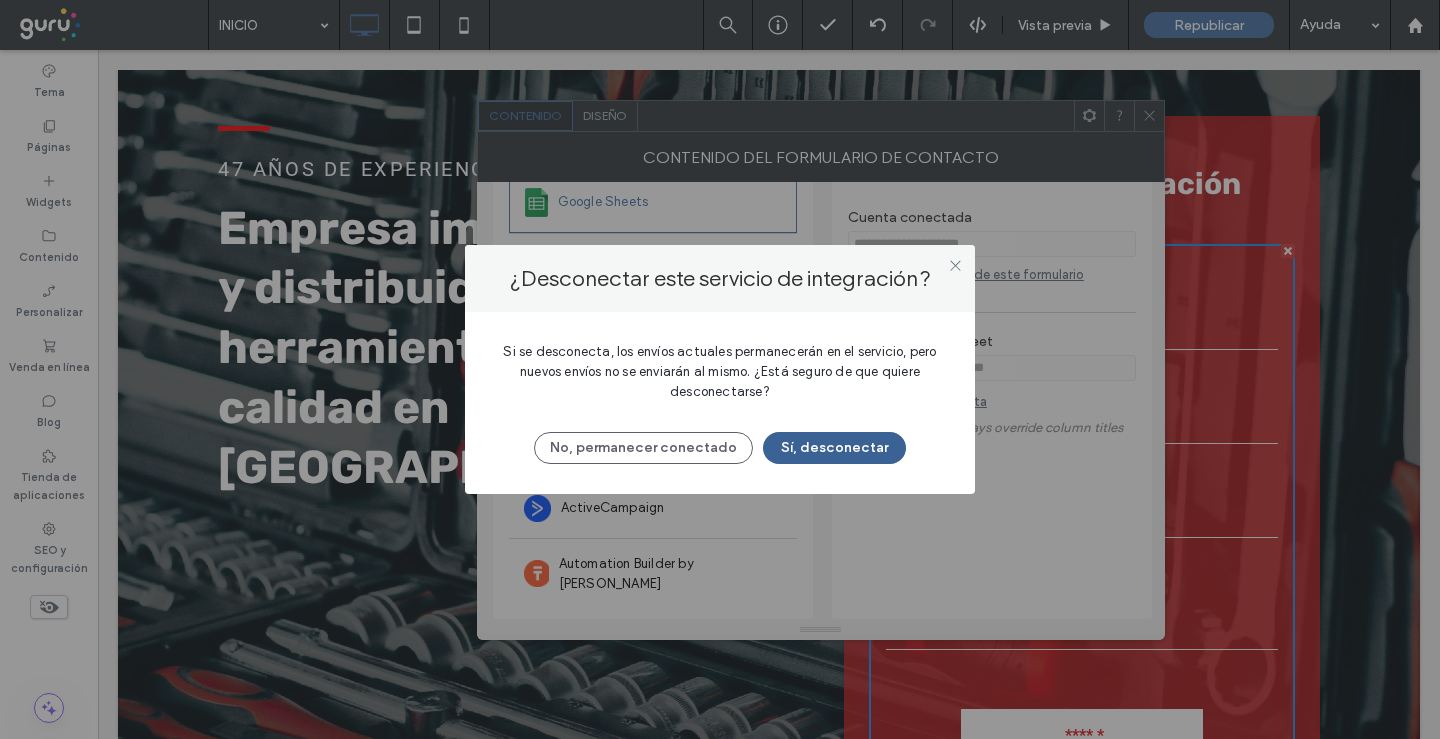 click on "Sí, desconectar" at bounding box center (834, 448) 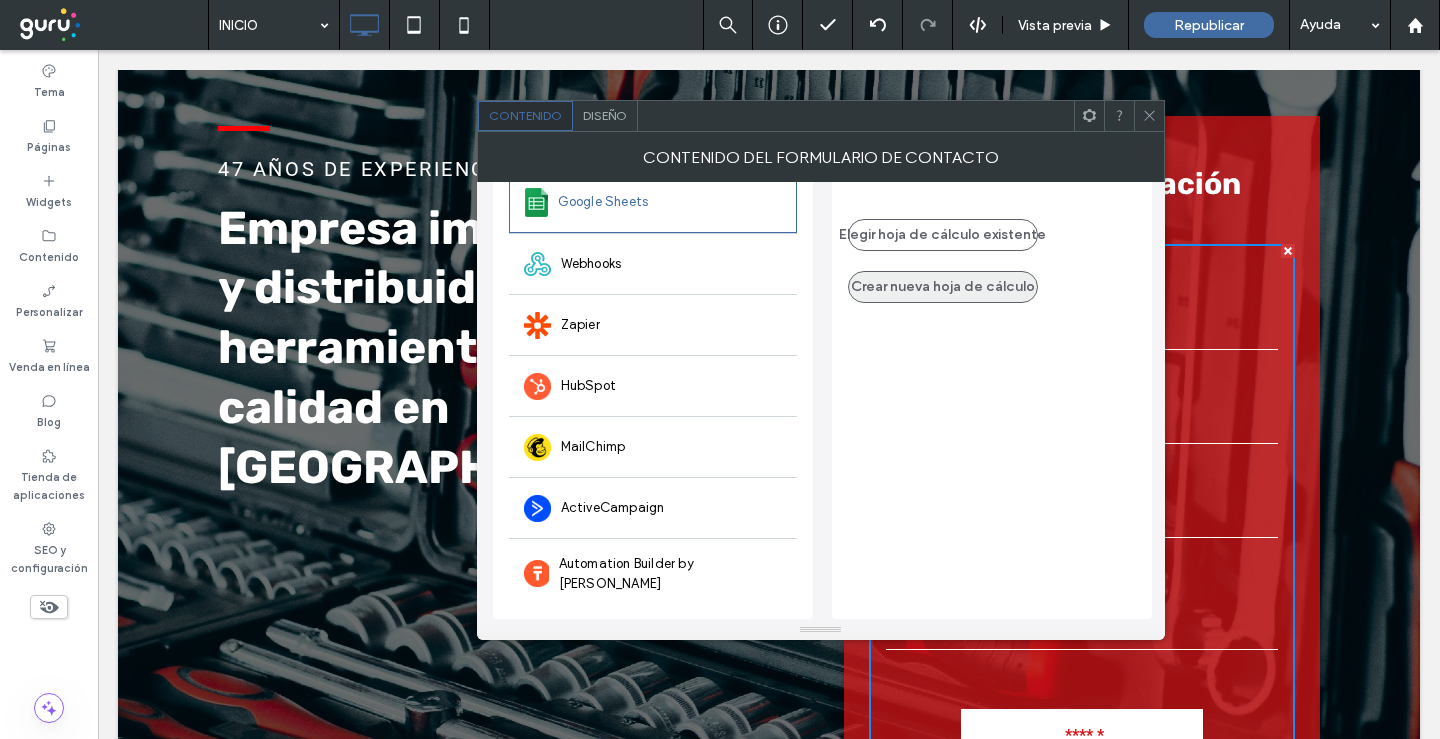 click on "Crear nueva hoja de cálculo" at bounding box center [943, 287] 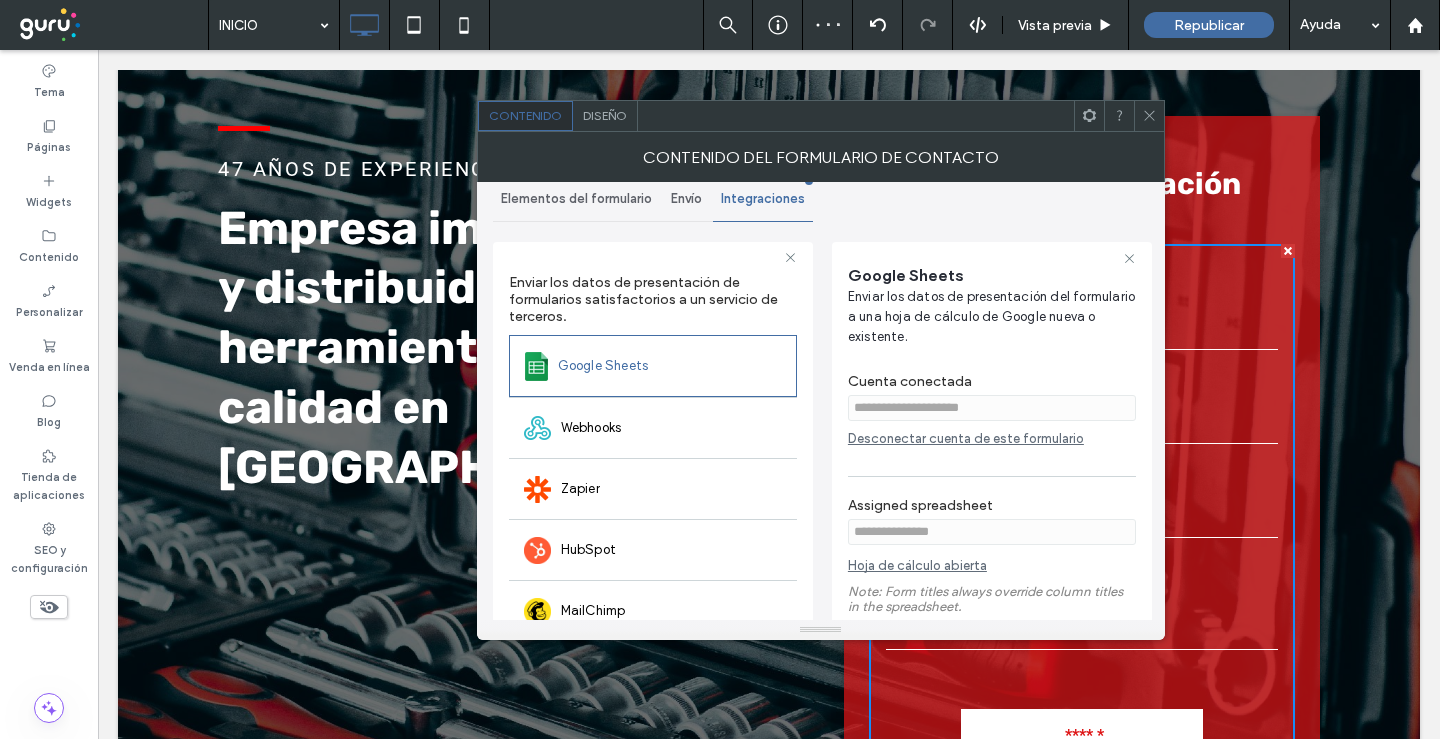 scroll, scrollTop: 0, scrollLeft: 0, axis: both 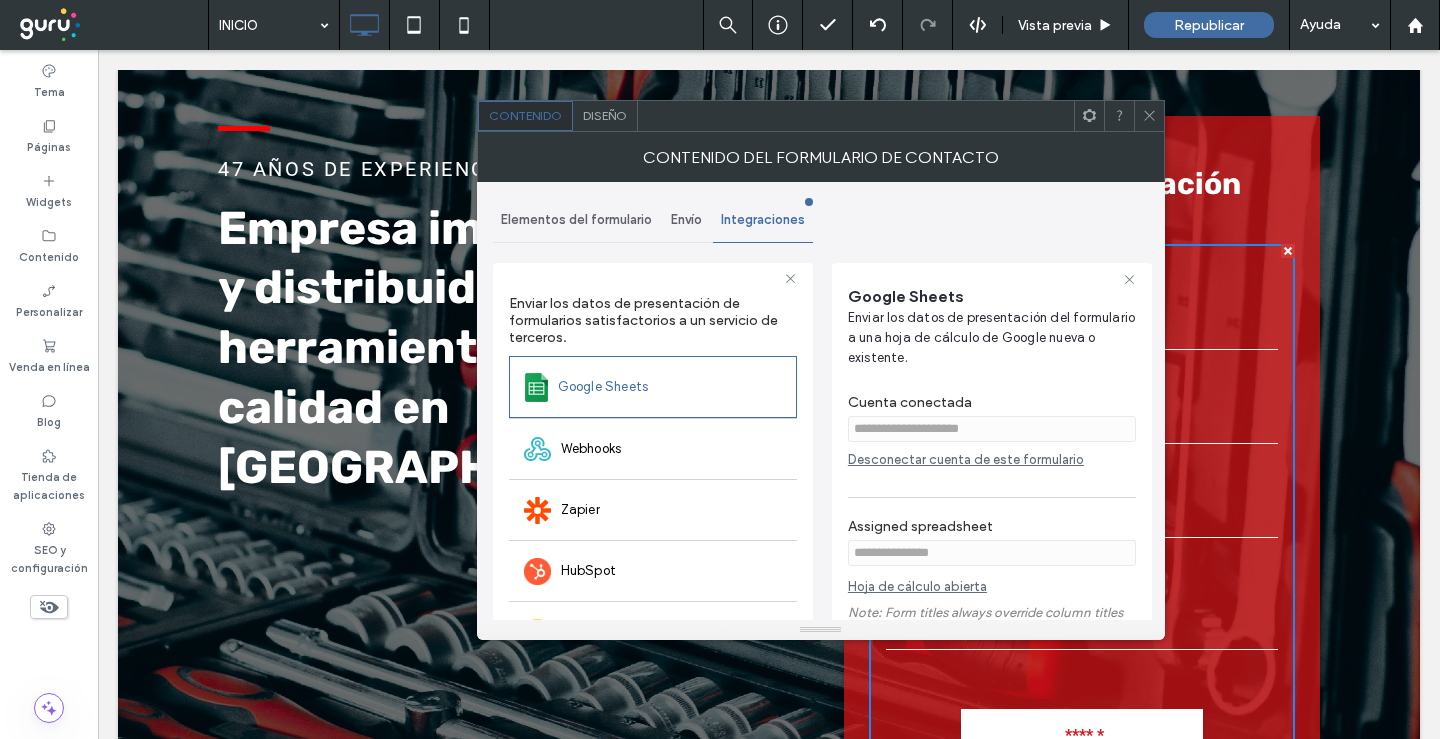 click 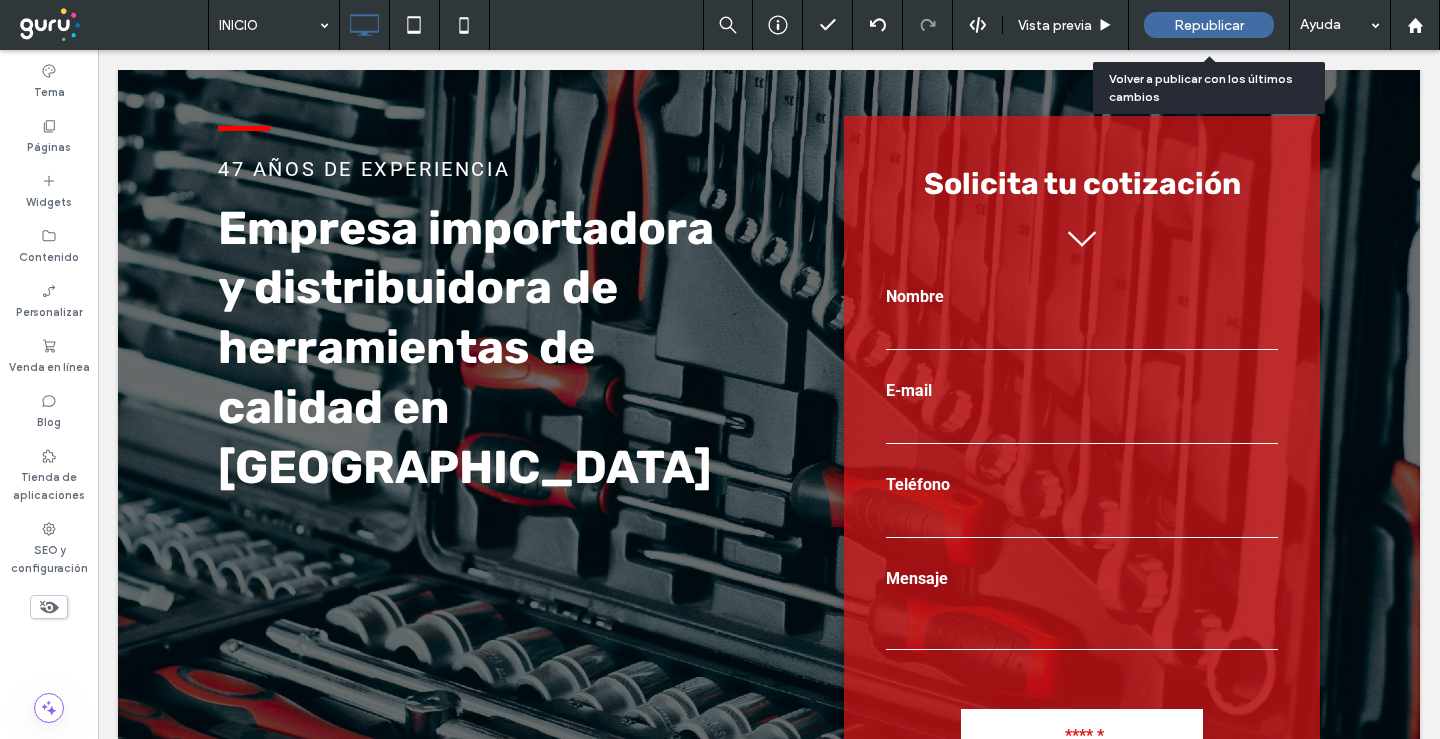 click on "Republicar" at bounding box center [1209, 25] 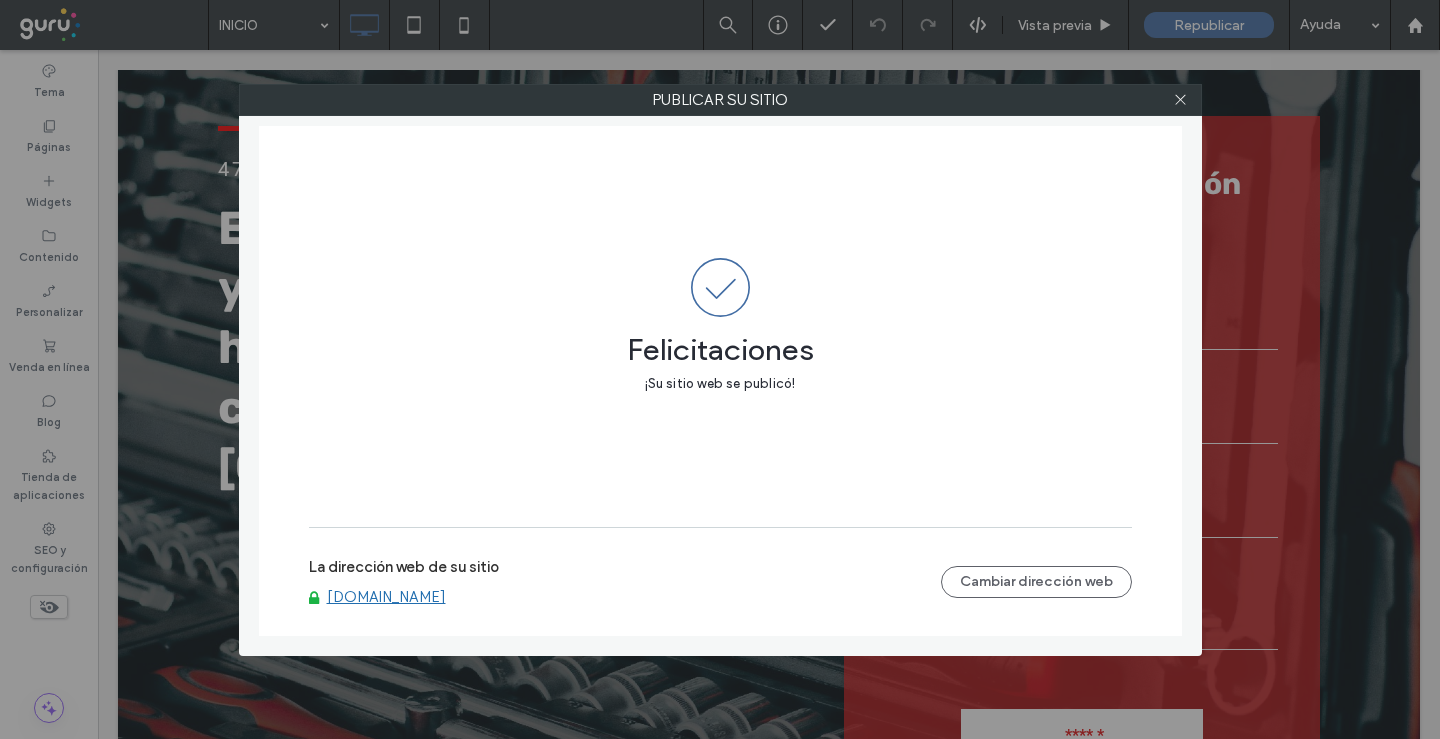 click on "[DOMAIN_NAME]" at bounding box center (386, 597) 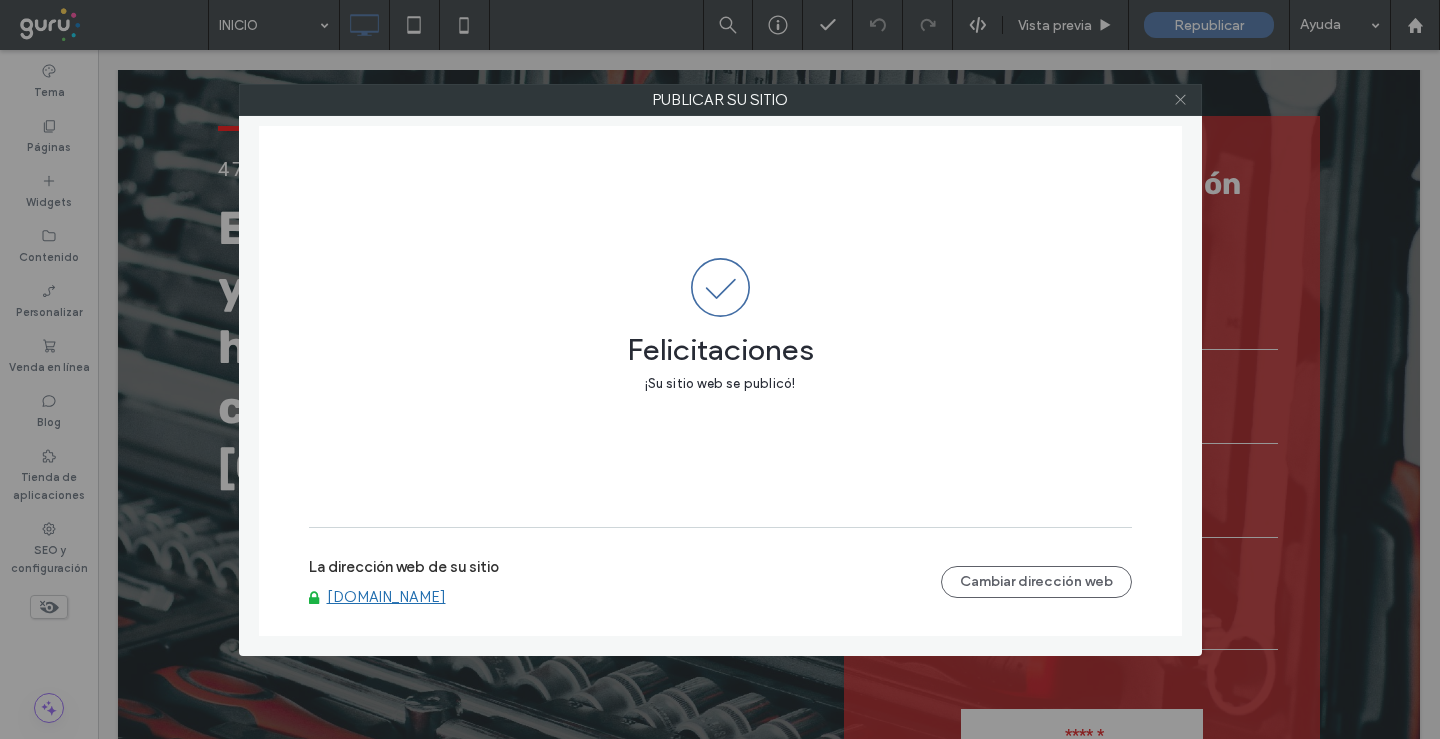 click 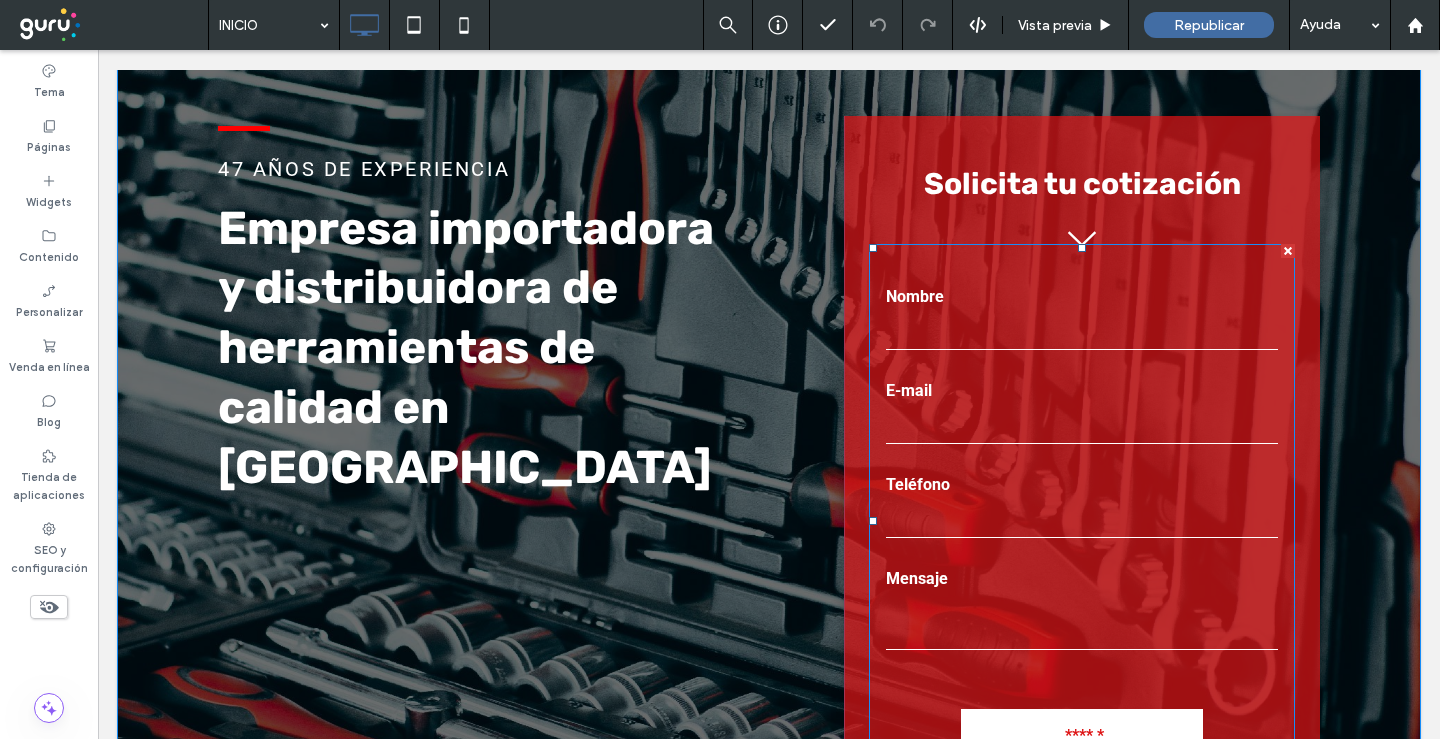 click on "E-mail" at bounding box center (1082, 391) 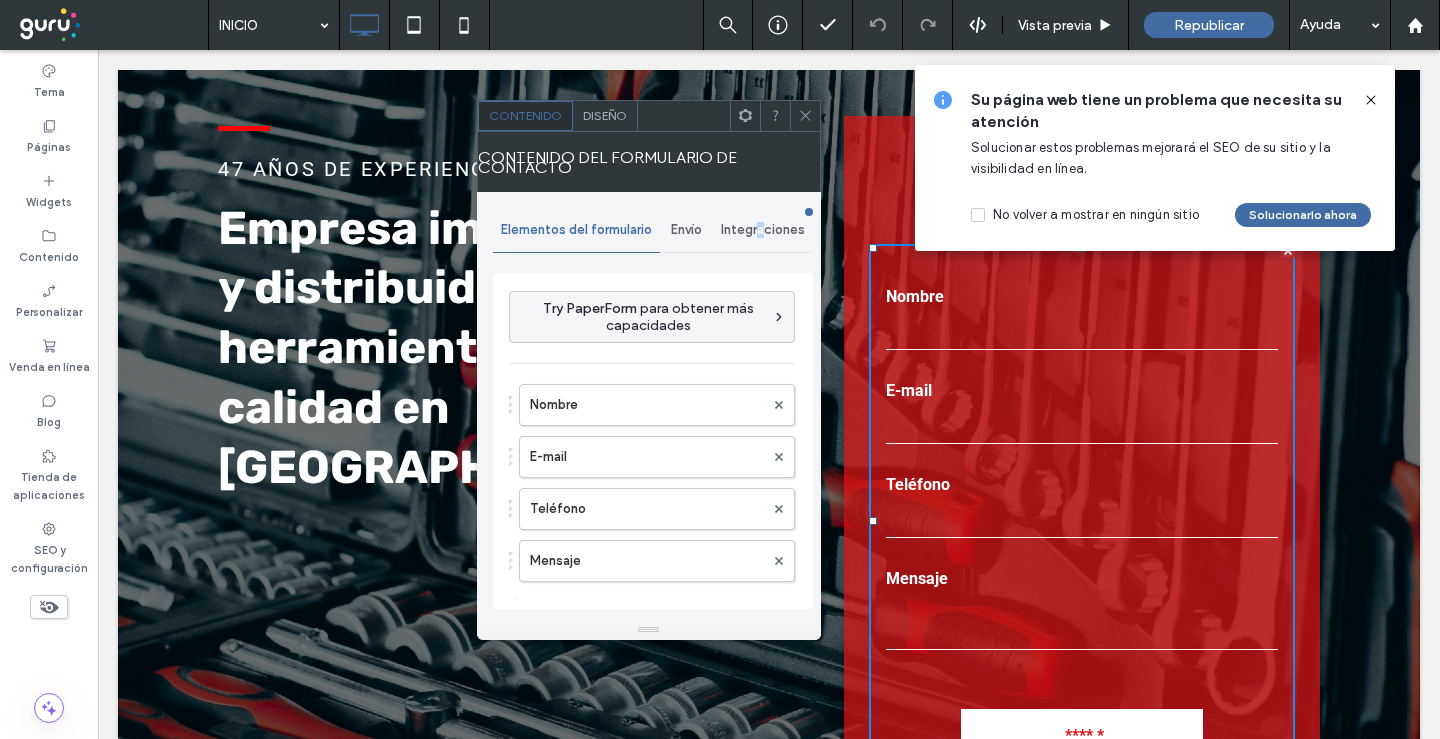 click on "Integraciones" at bounding box center (763, 230) 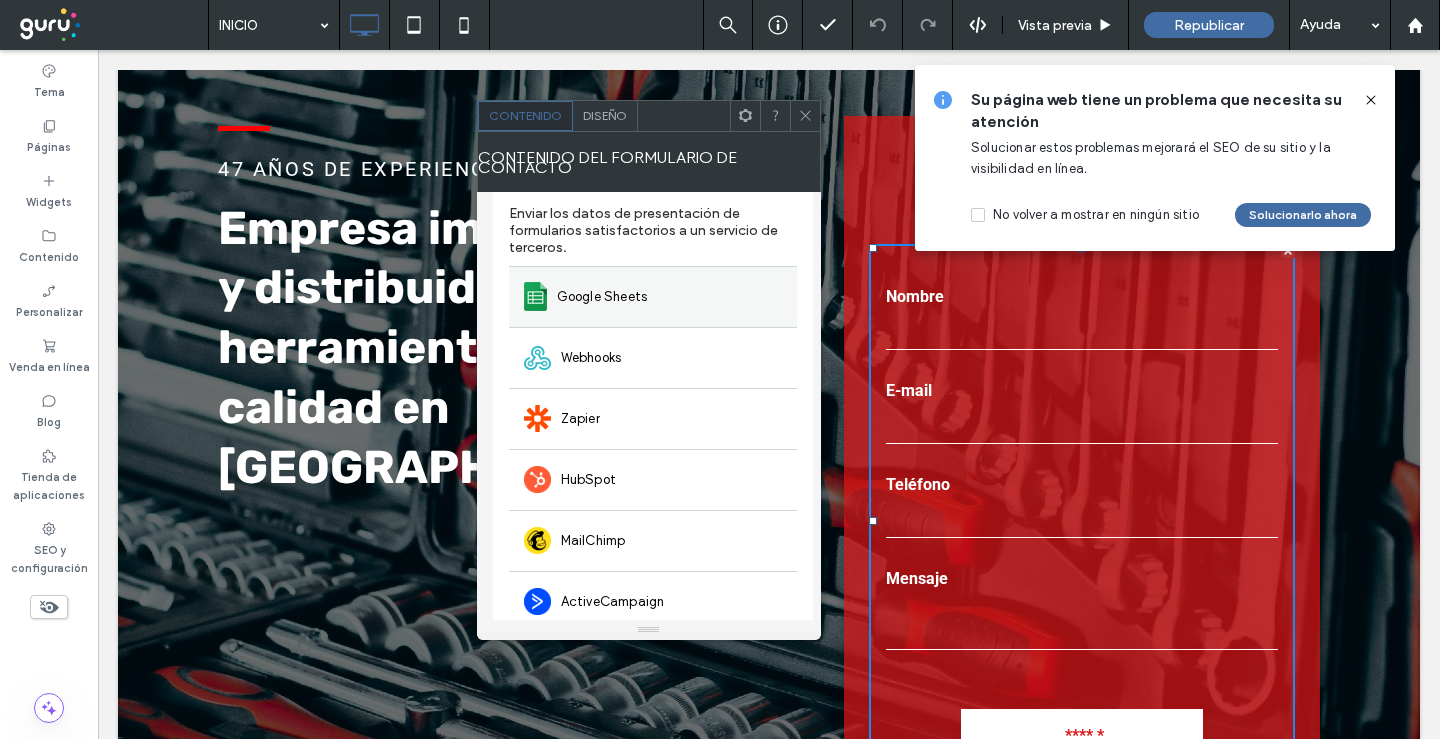 scroll, scrollTop: 0, scrollLeft: 0, axis: both 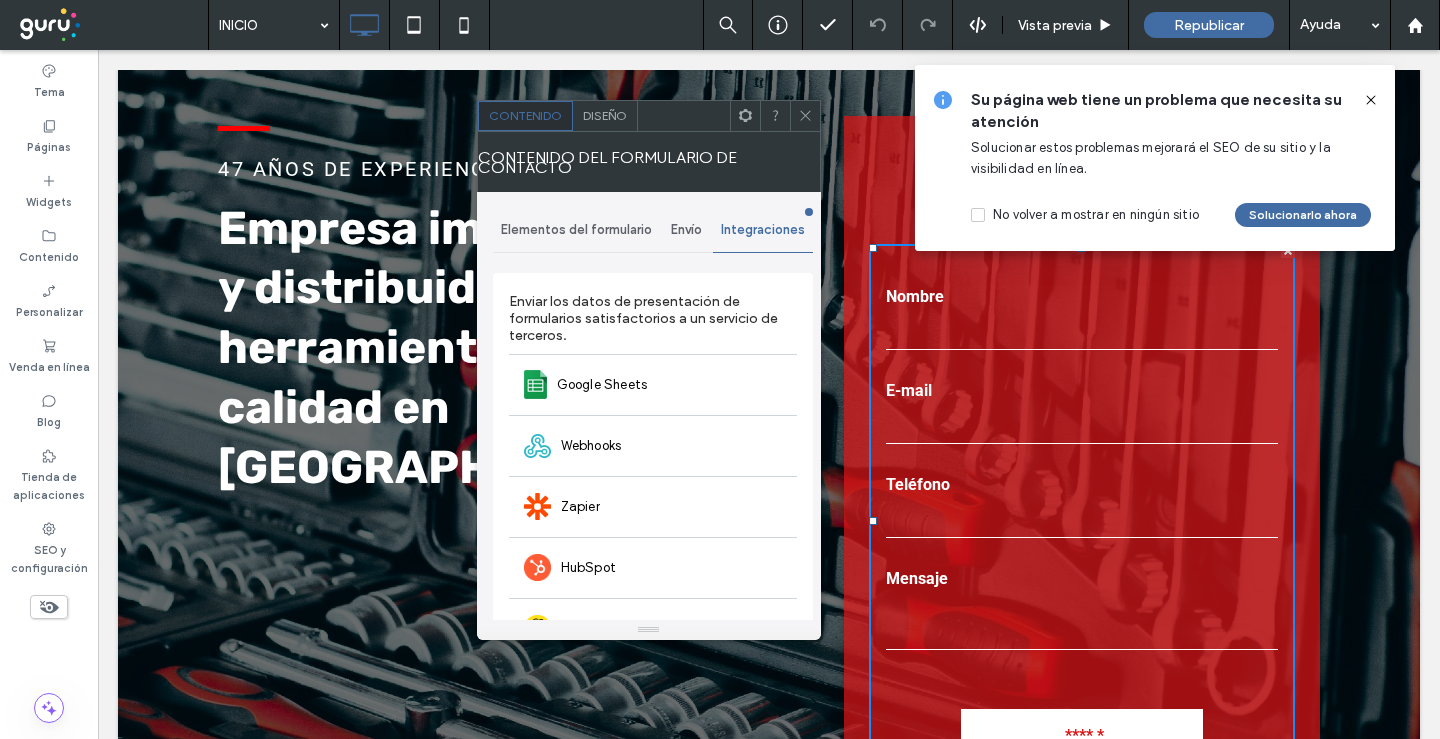 click on "Integraciones" at bounding box center [763, 230] 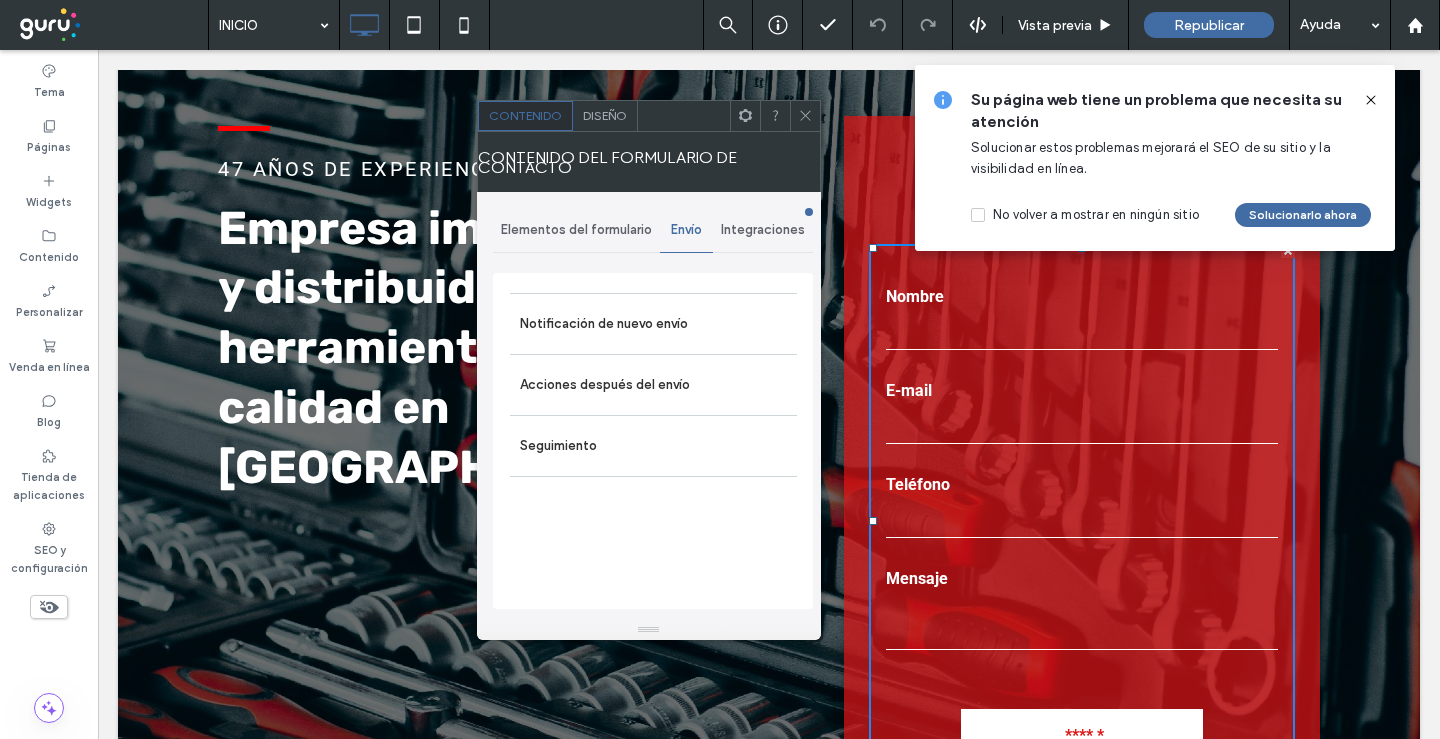 click at bounding box center [809, 212] 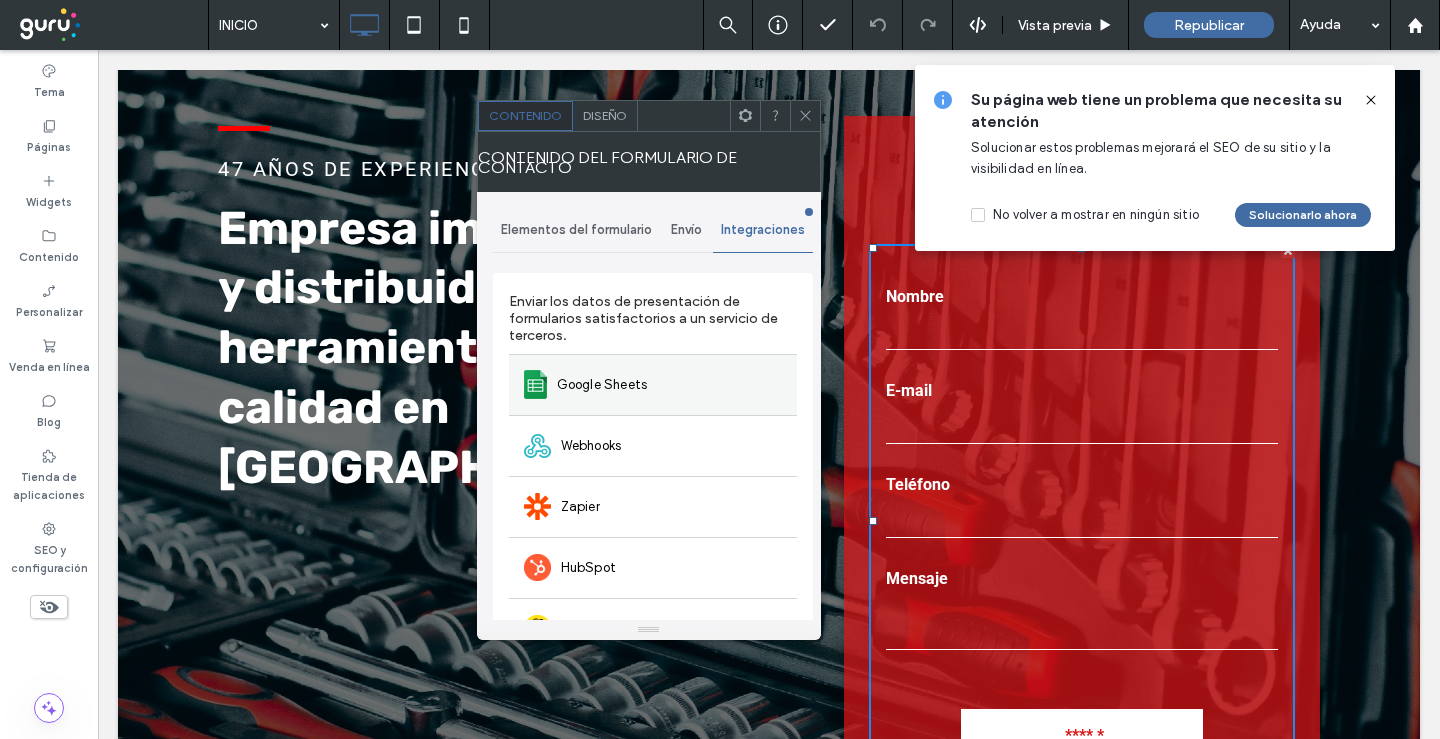 click on "Google Sheets" at bounding box center (653, 384) 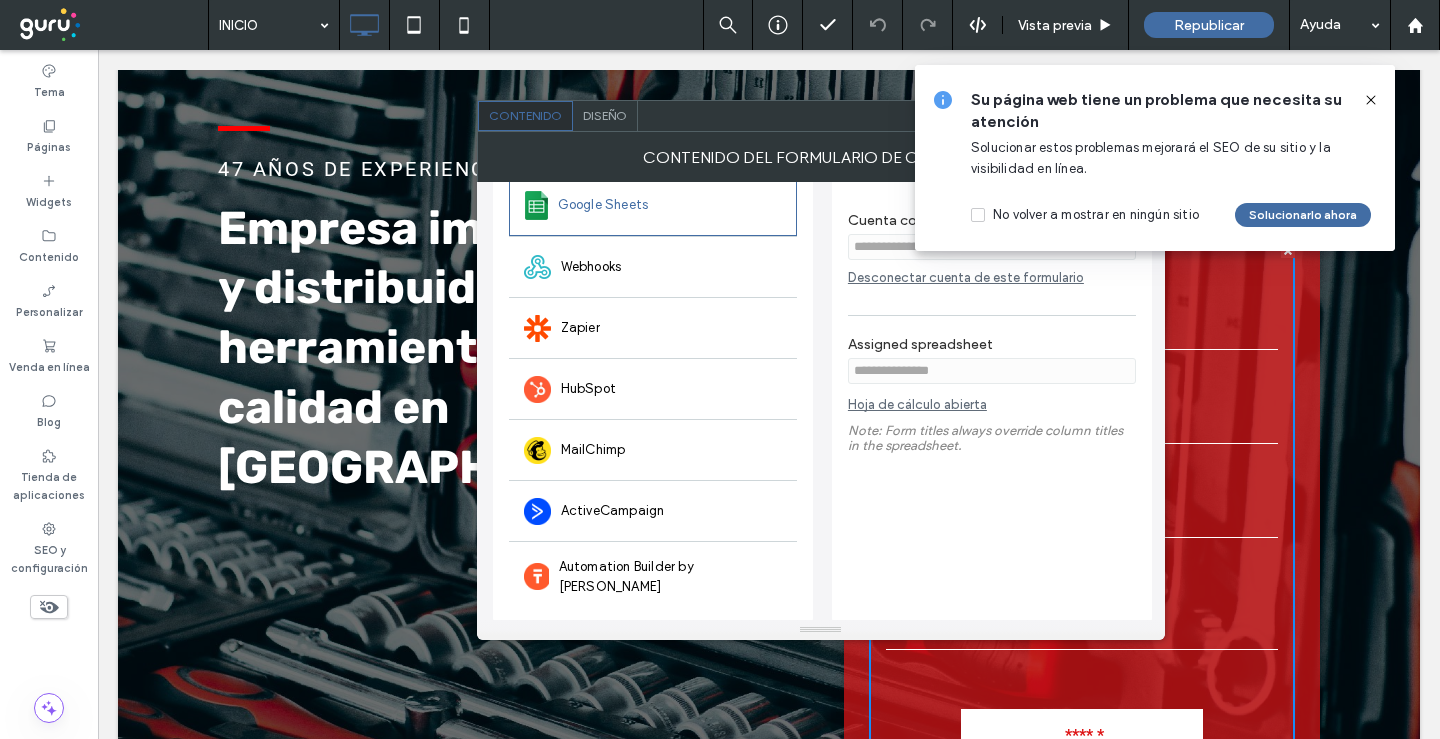 scroll, scrollTop: 185, scrollLeft: 0, axis: vertical 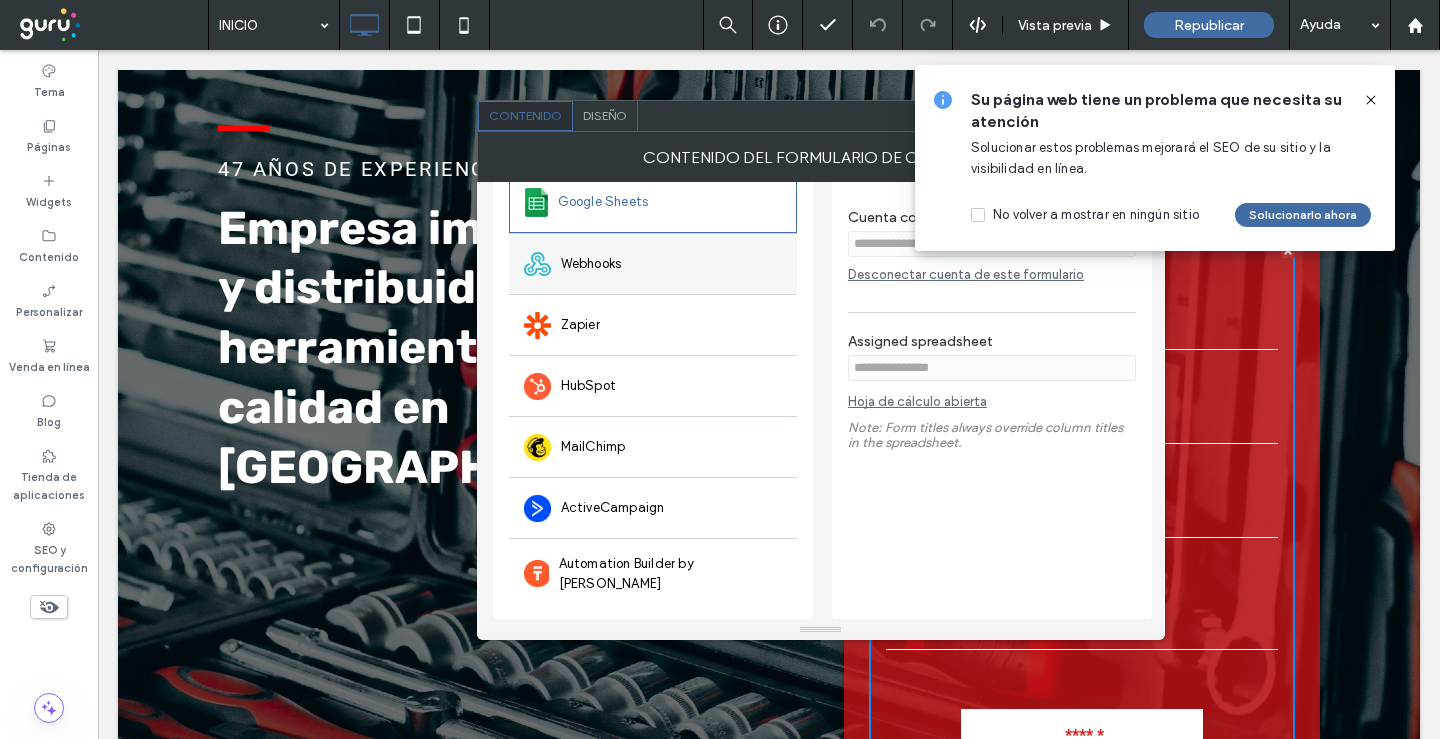 click on "Webhooks" at bounding box center [653, 263] 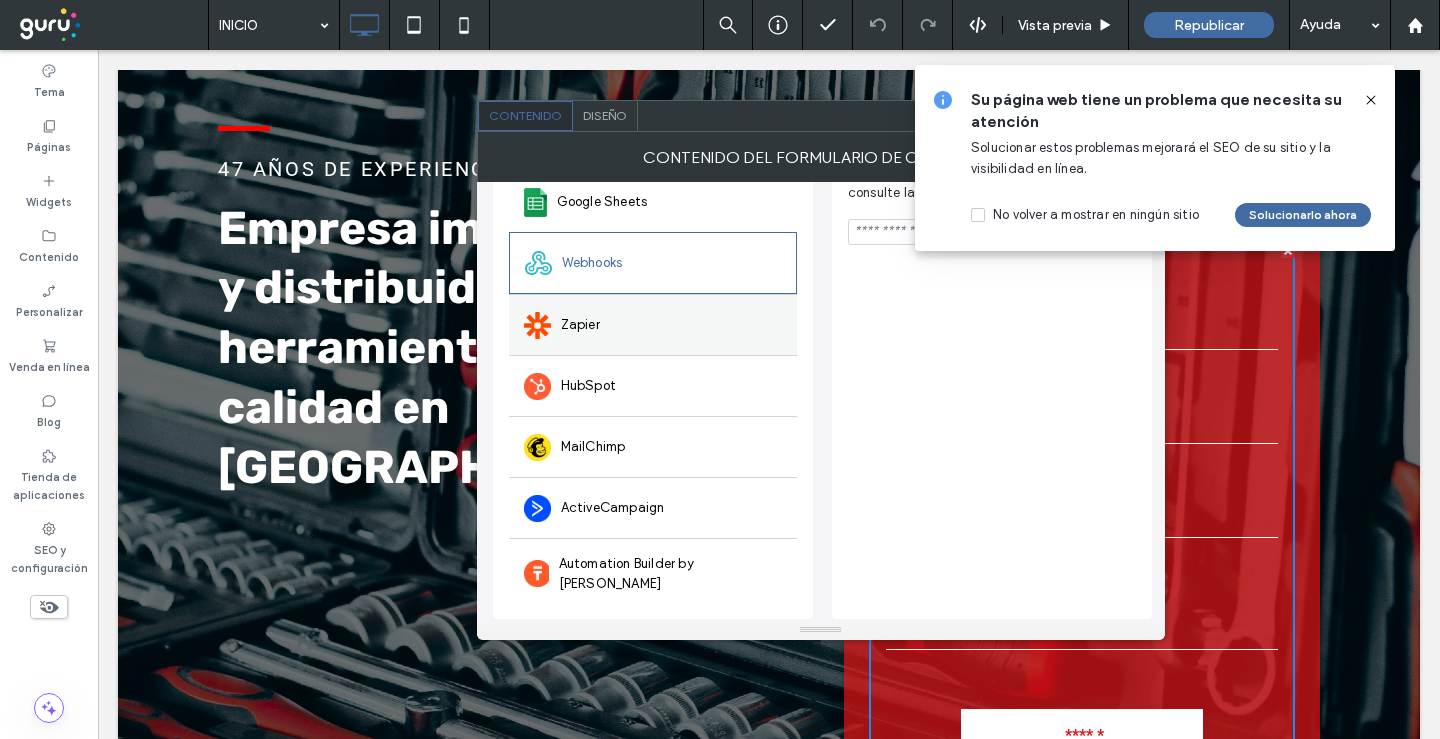 click on "Zapier" at bounding box center (653, 324) 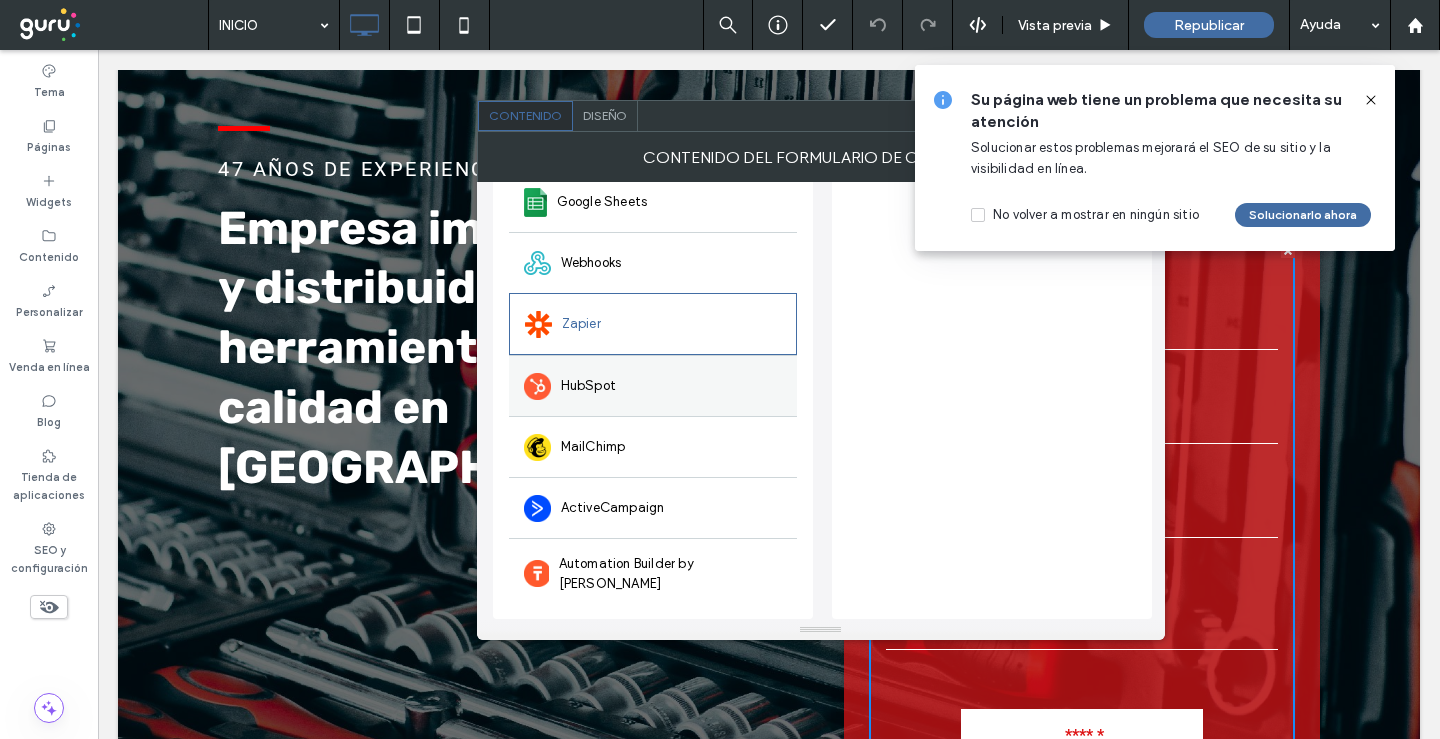 click on "HubSpot" at bounding box center (653, 385) 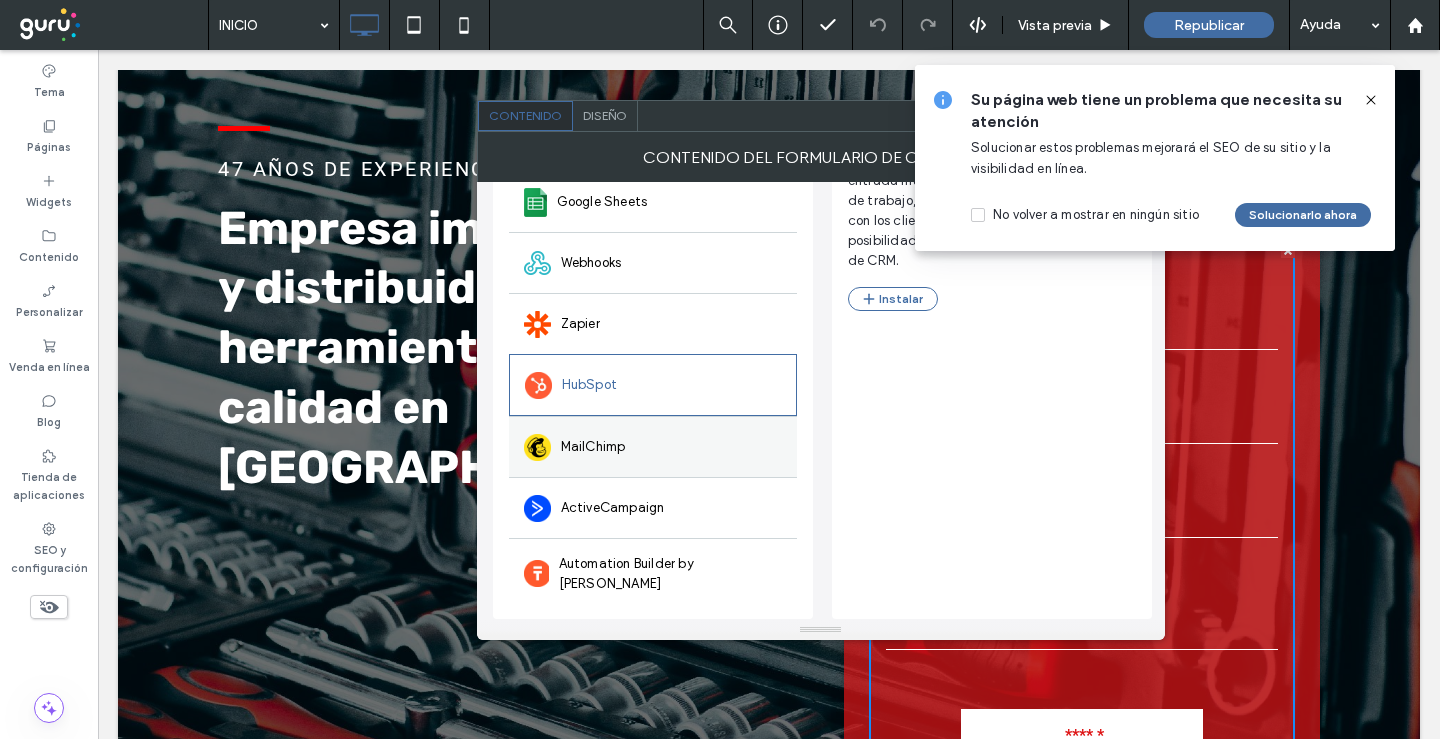 click on "MailChimp" at bounding box center [653, 446] 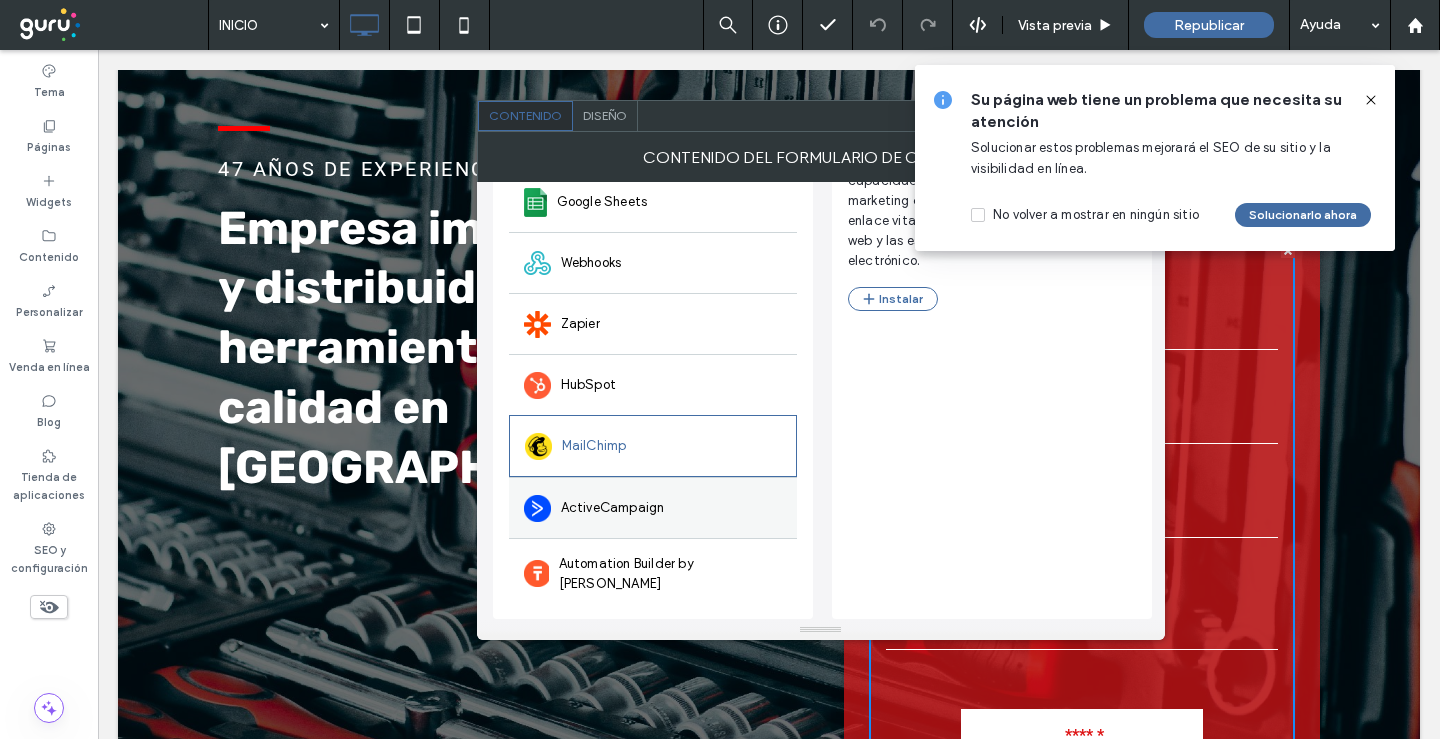 click on "ActiveCampaign" at bounding box center (653, 507) 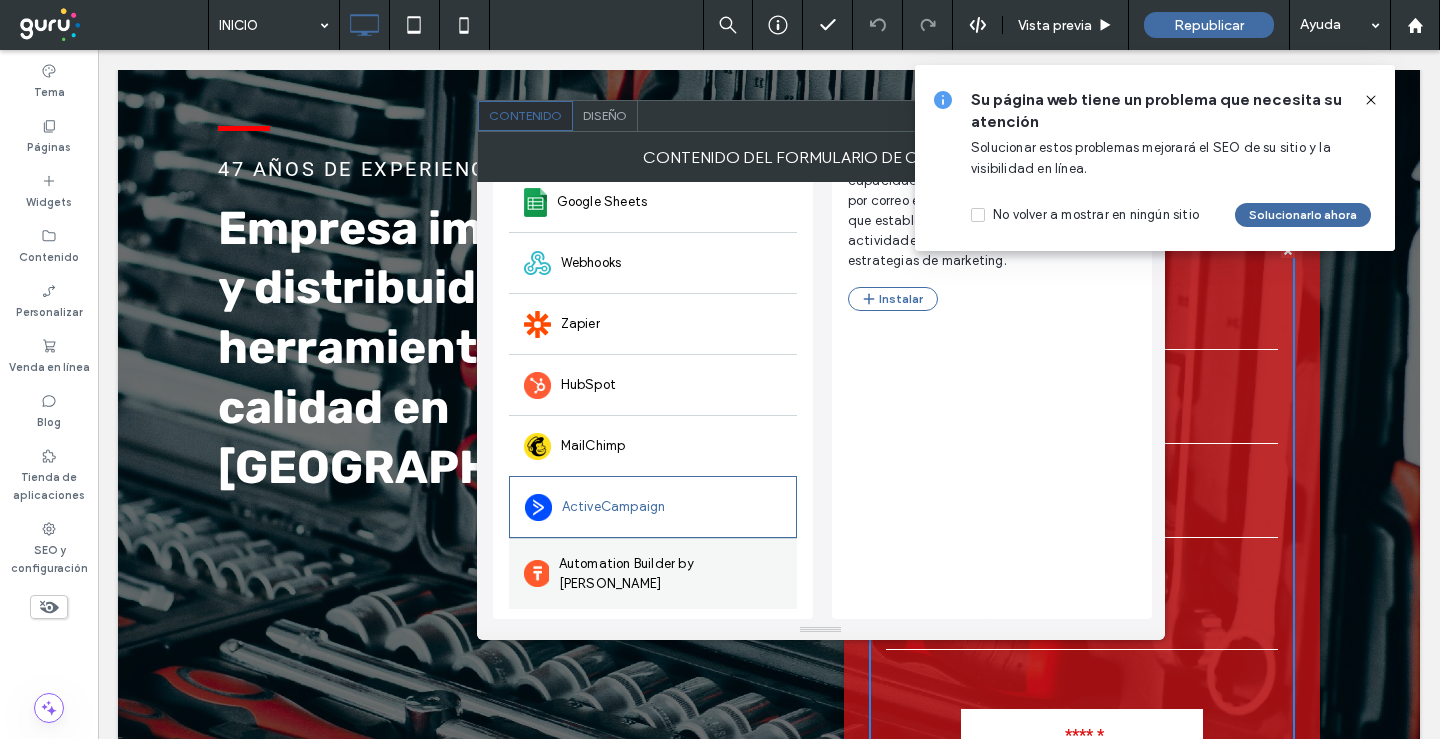 click on "Automation Builder by [PERSON_NAME]" at bounding box center (670, 574) 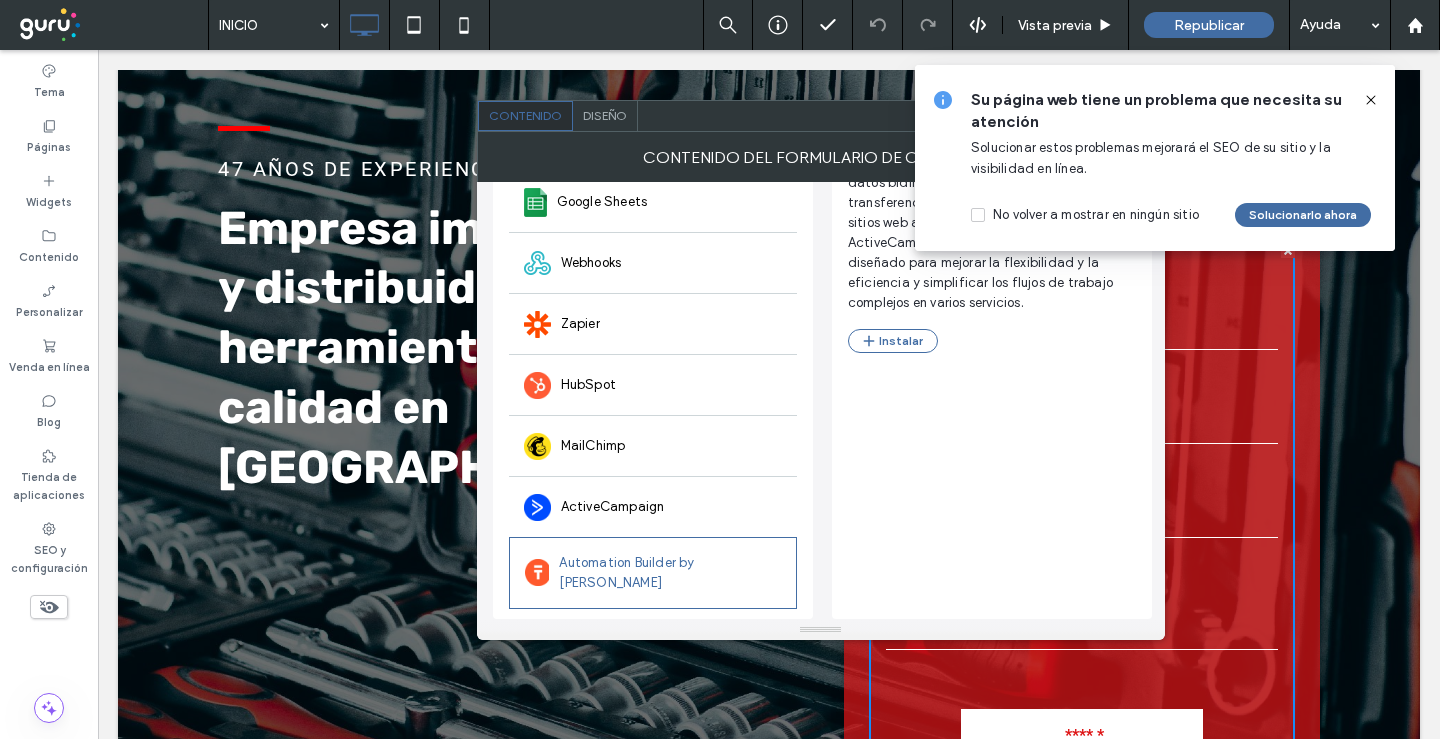drag, startPoint x: 1371, startPoint y: 96, endPoint x: 1267, endPoint y: 30, distance: 123.174675 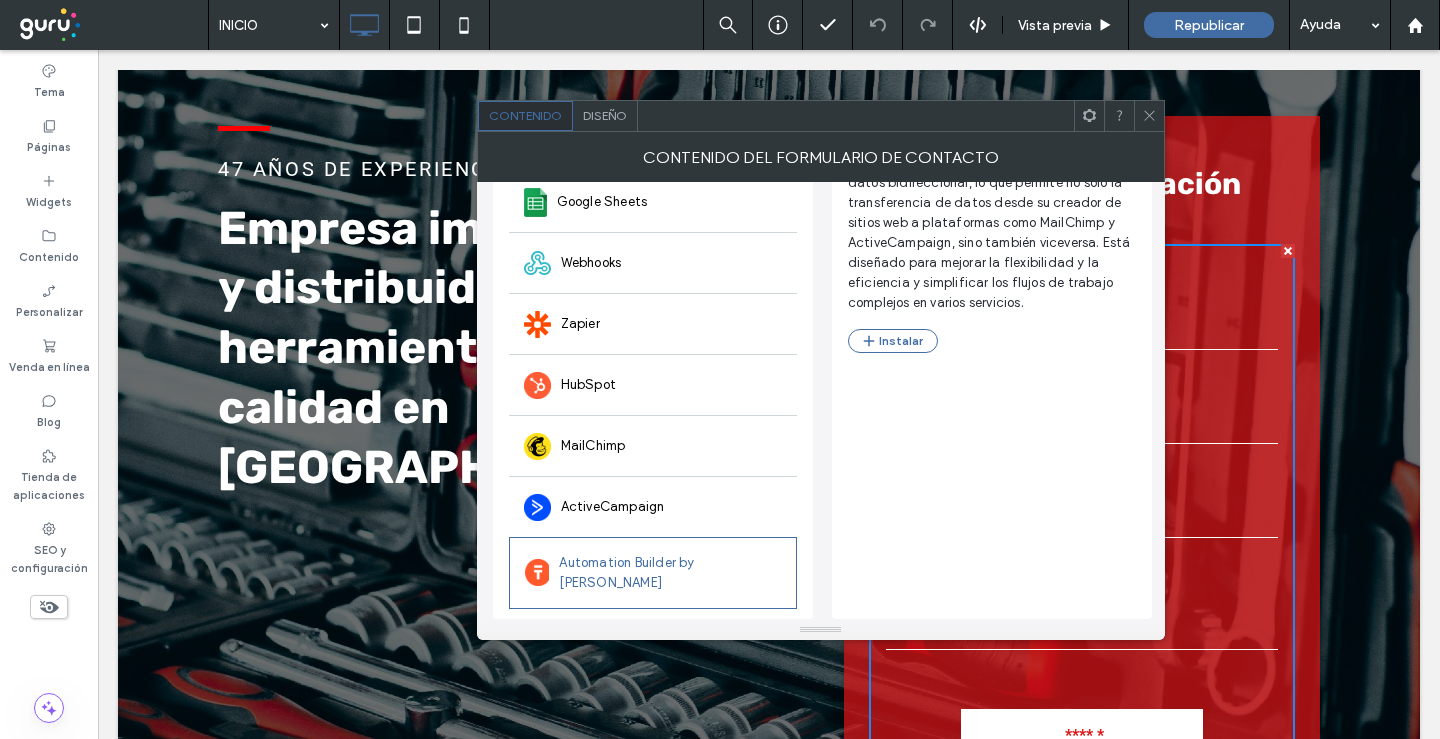 click 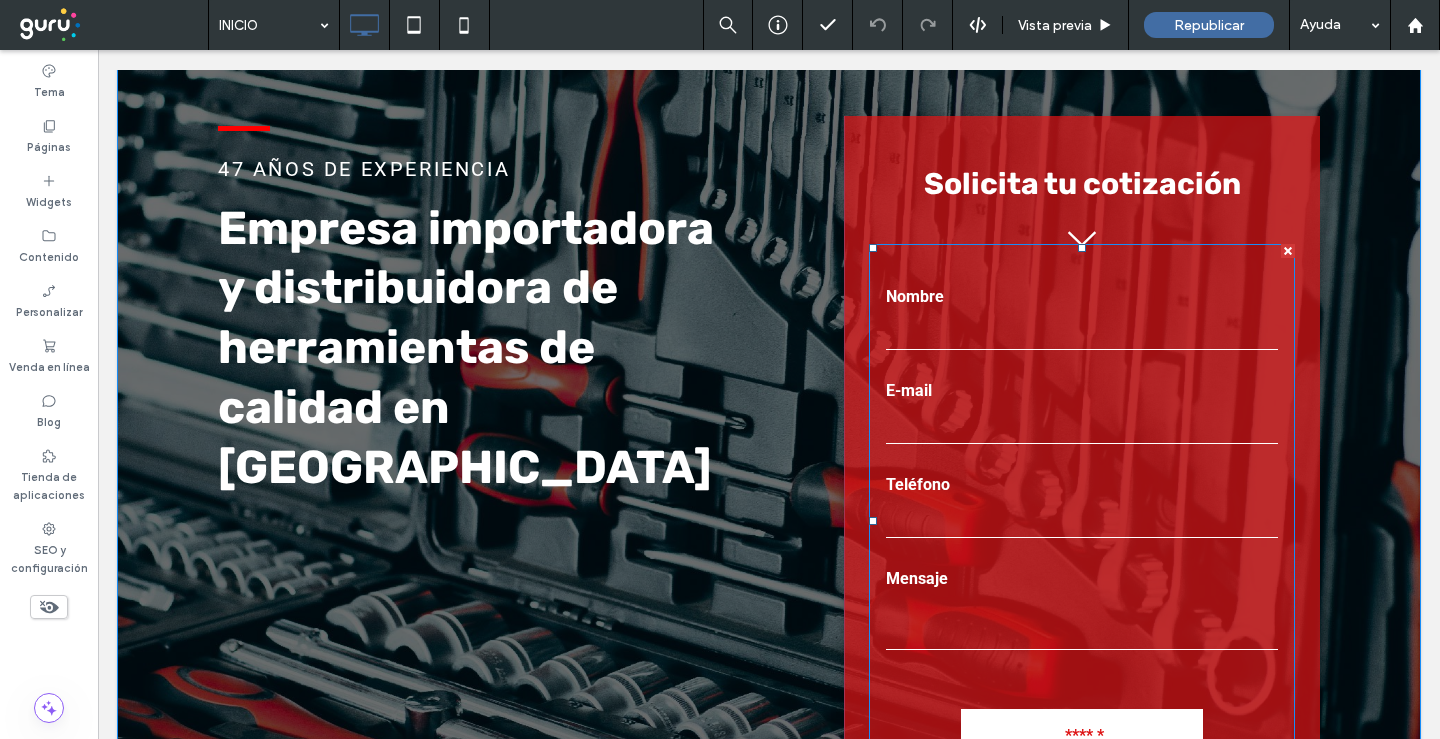 click on "Mensaje" at bounding box center [1082, 579] 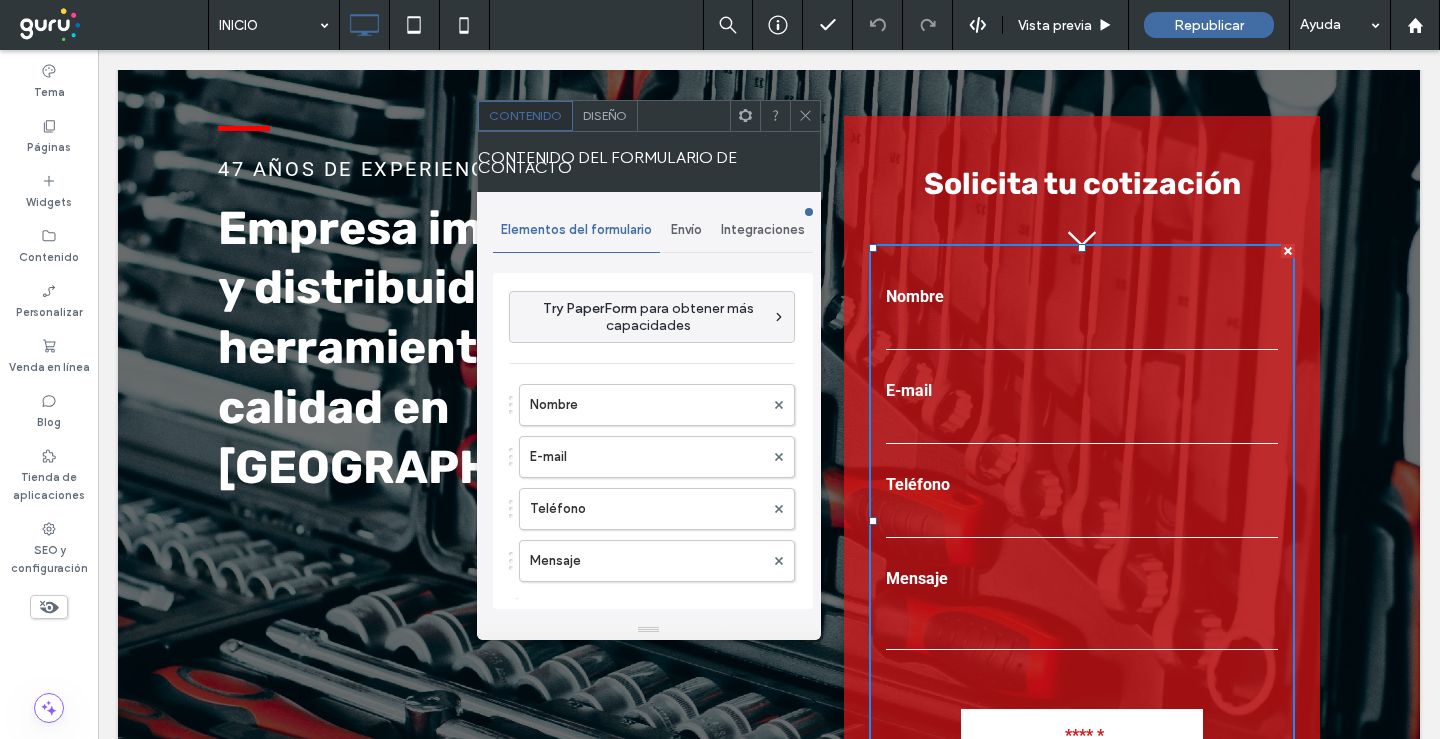 click on "Diseño" at bounding box center [605, 116] 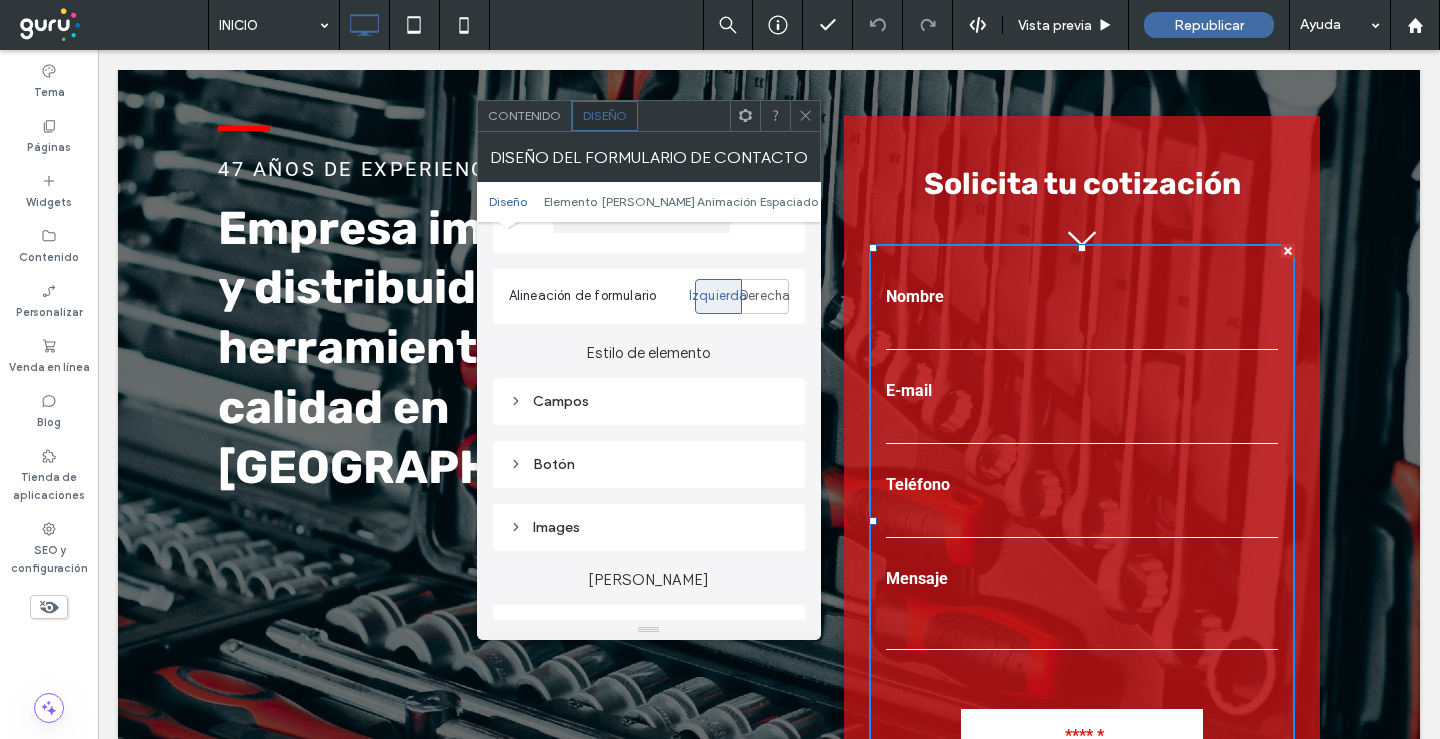 scroll, scrollTop: 200, scrollLeft: 0, axis: vertical 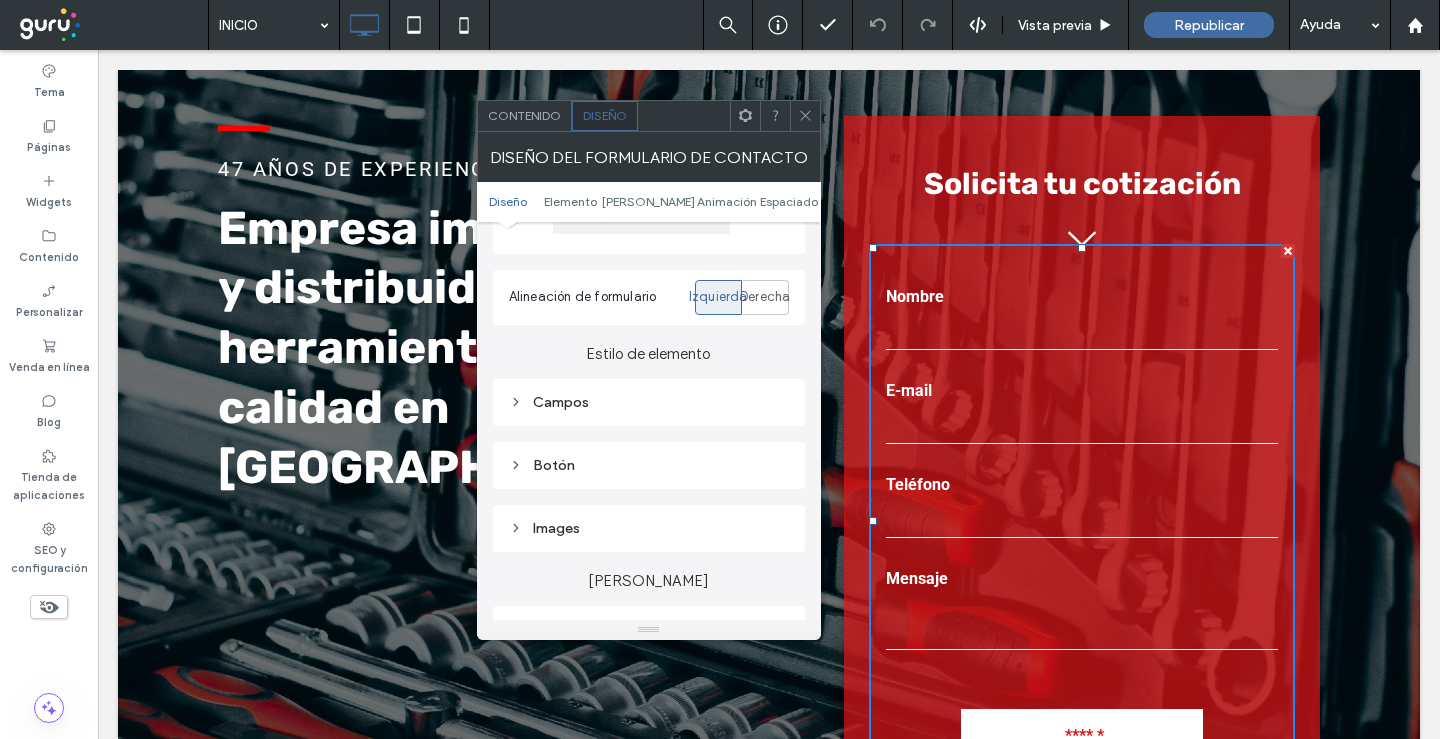 click on "Campos" at bounding box center (649, 402) 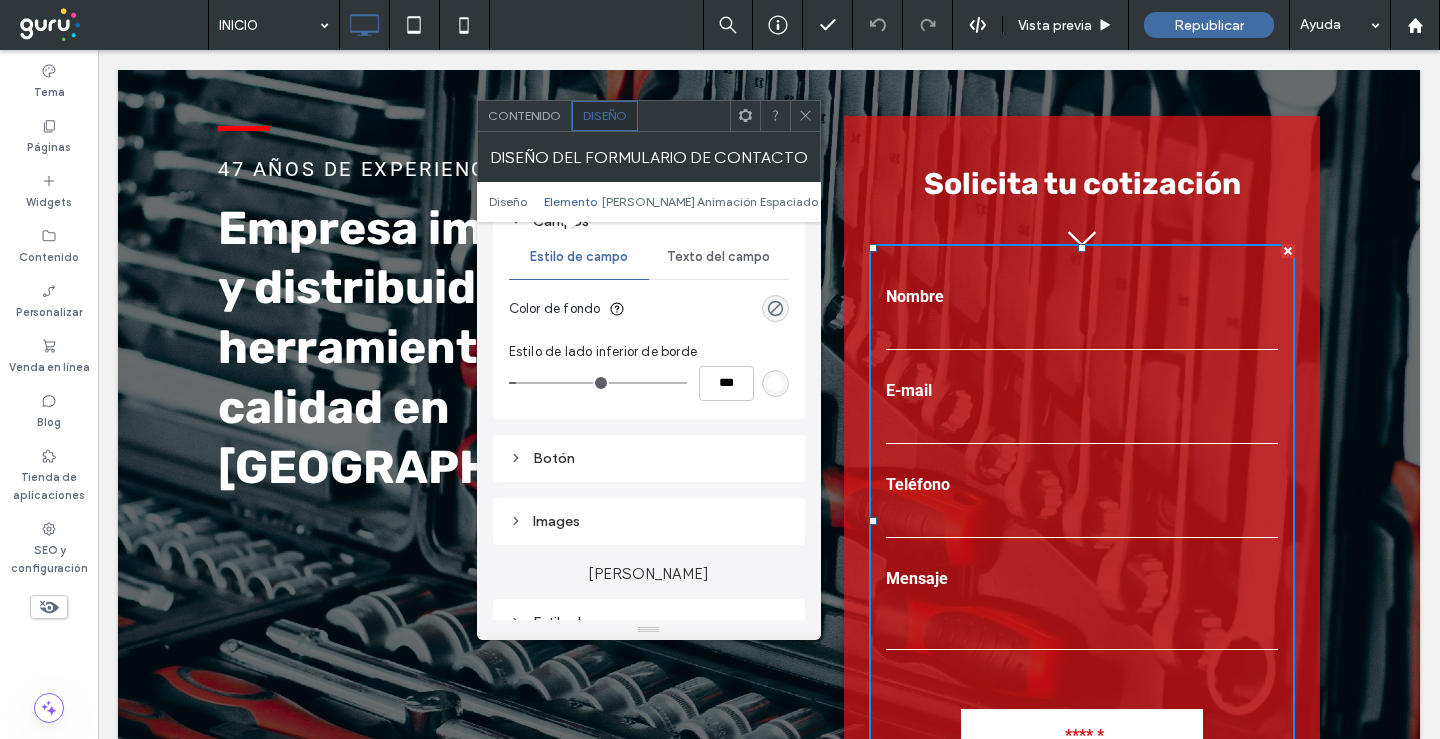 scroll, scrollTop: 400, scrollLeft: 0, axis: vertical 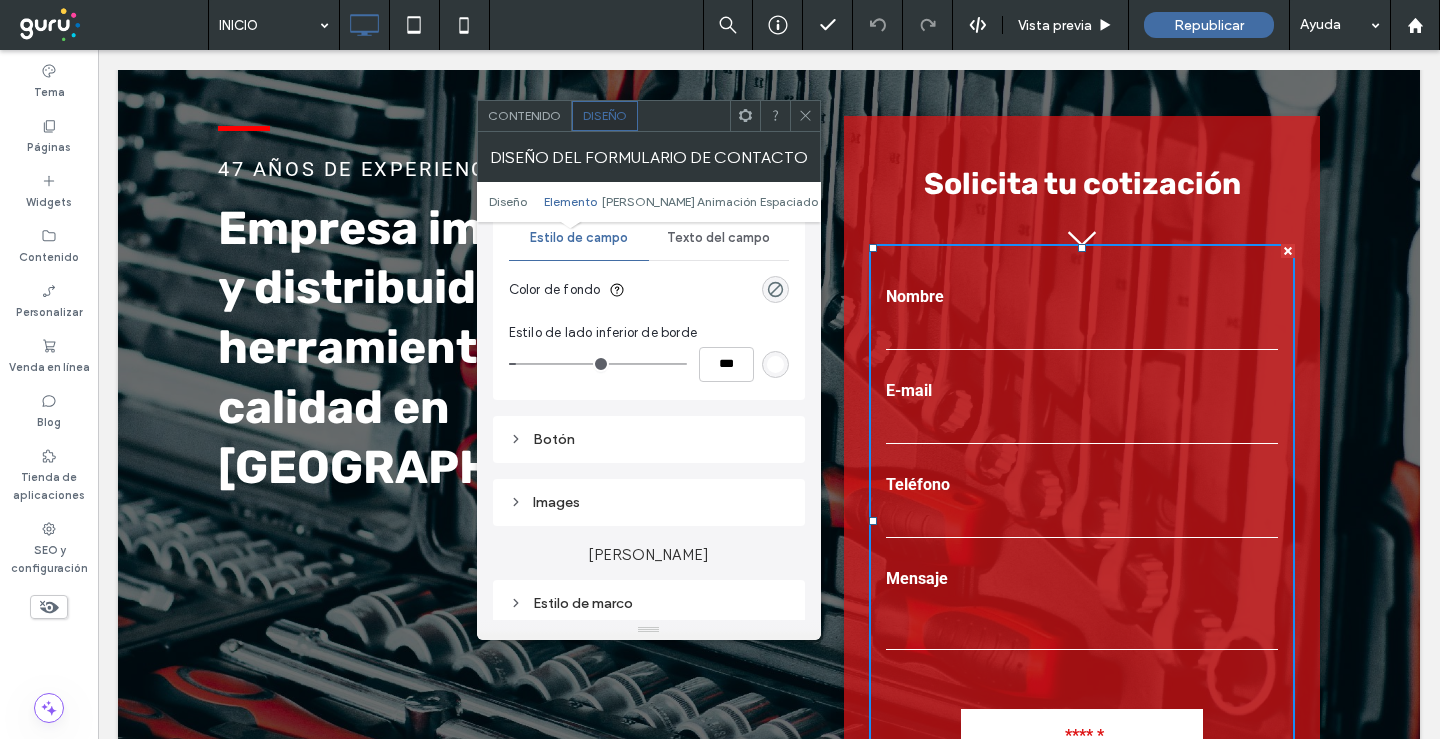 click on "Texto del campo" at bounding box center (718, 238) 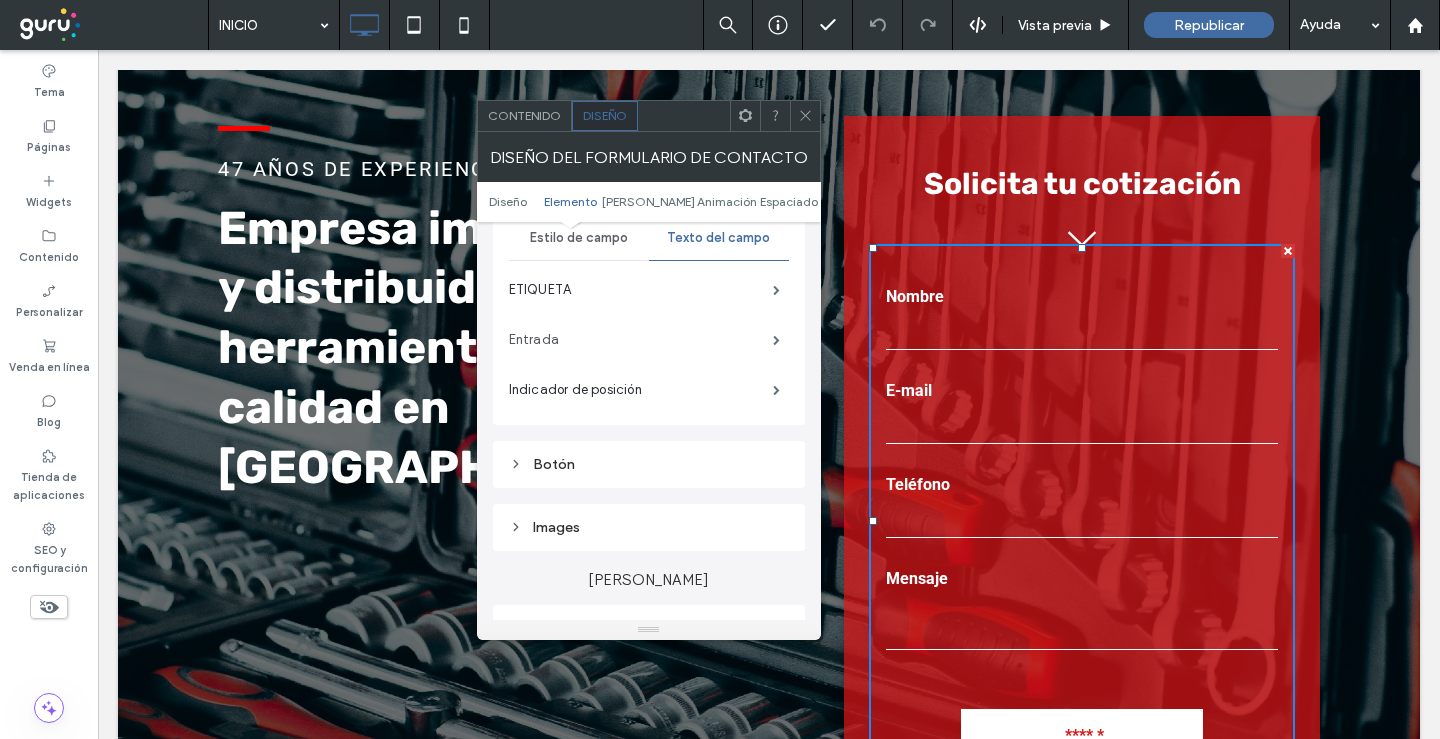 click on "Entrada" at bounding box center [641, 340] 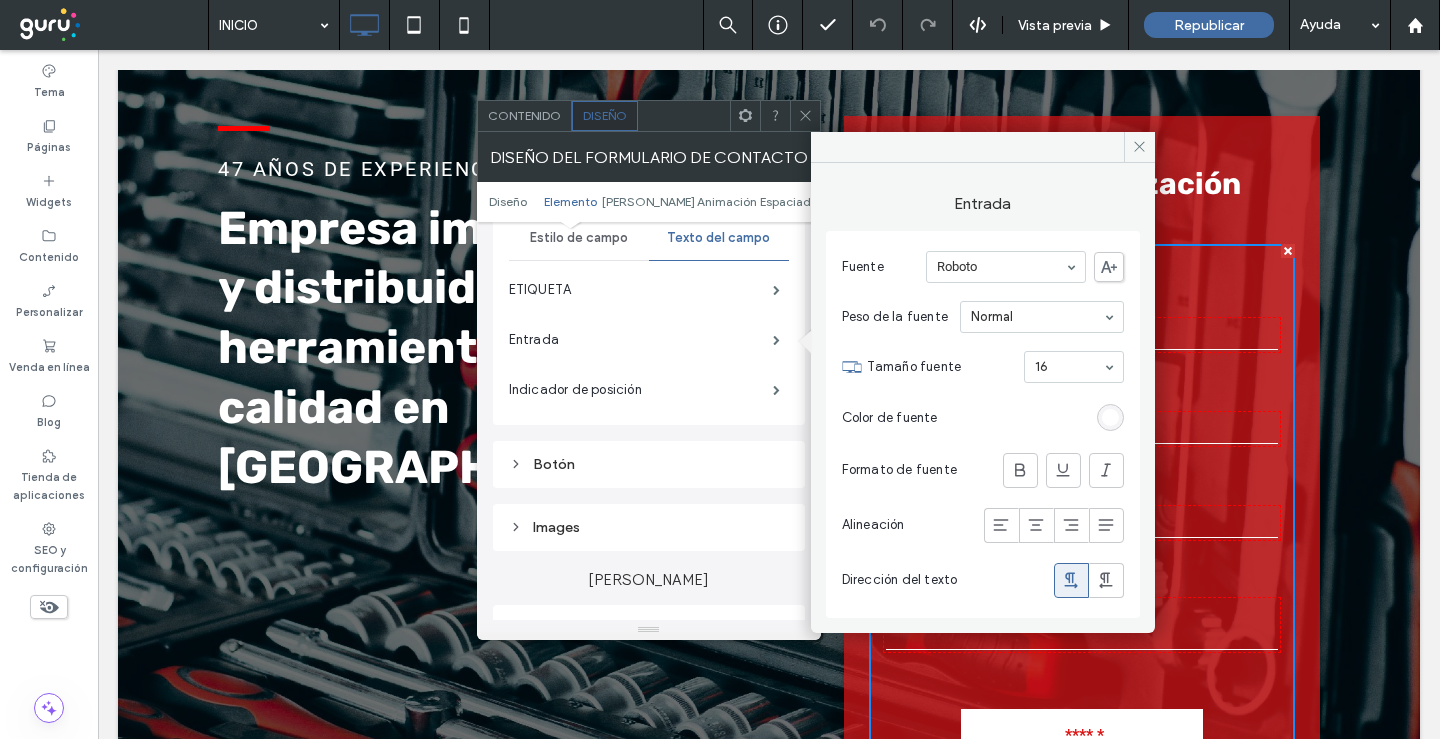 click at bounding box center (1110, 417) 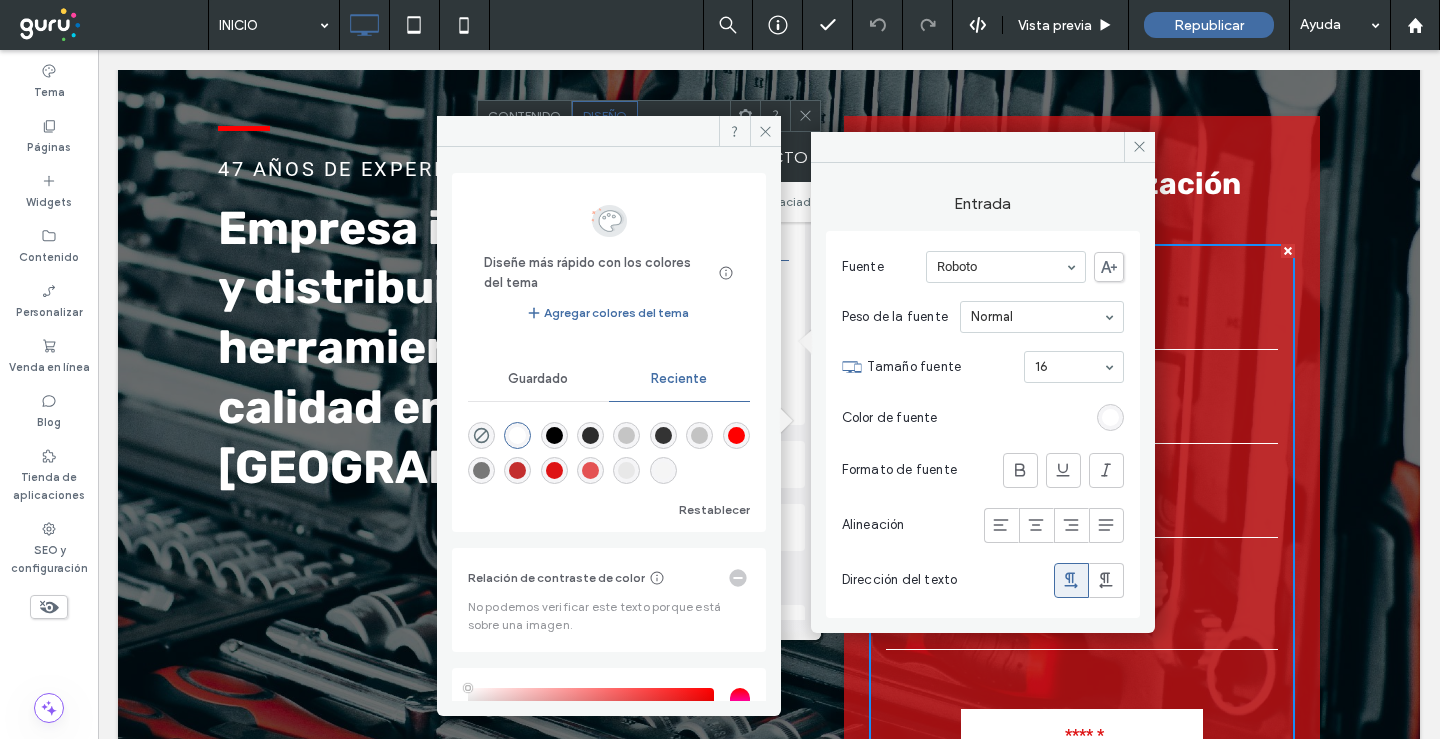 click at bounding box center (517, 435) 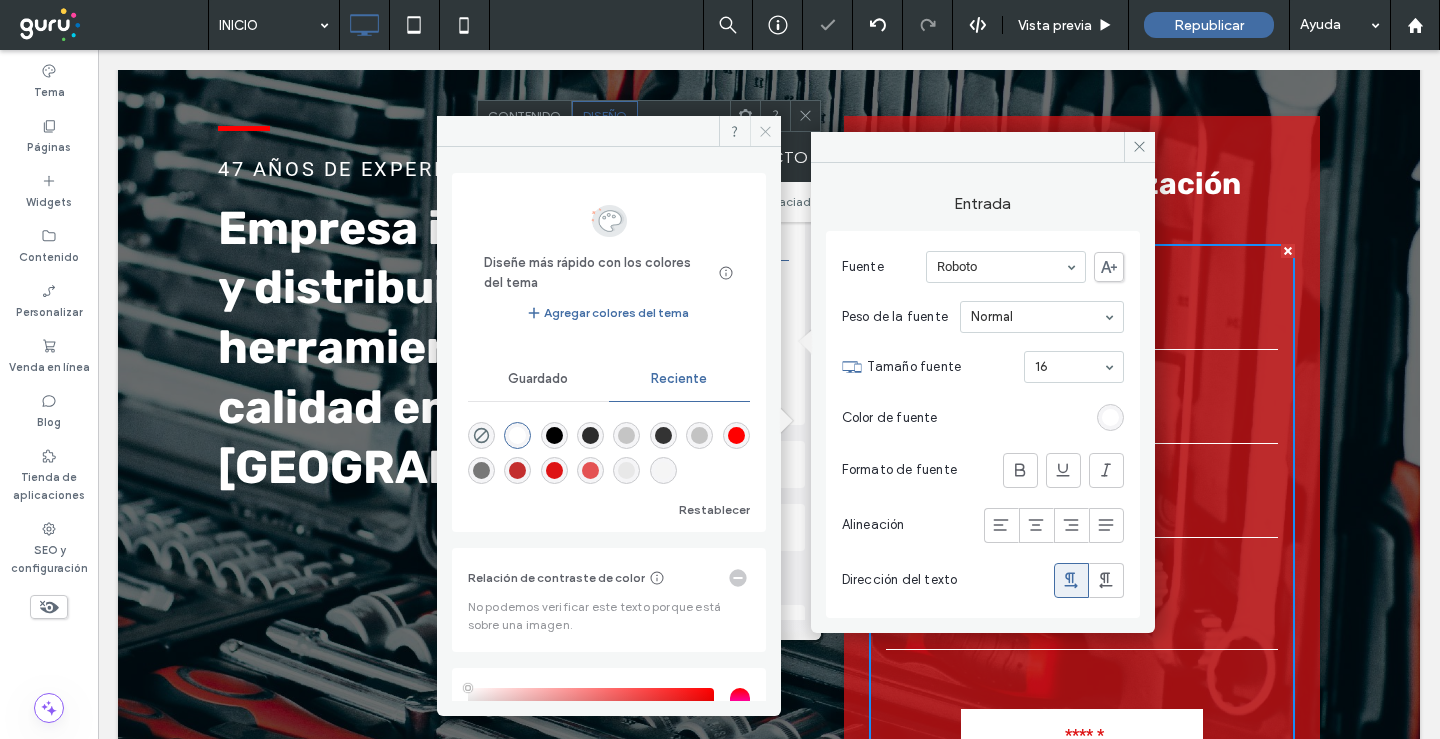 click 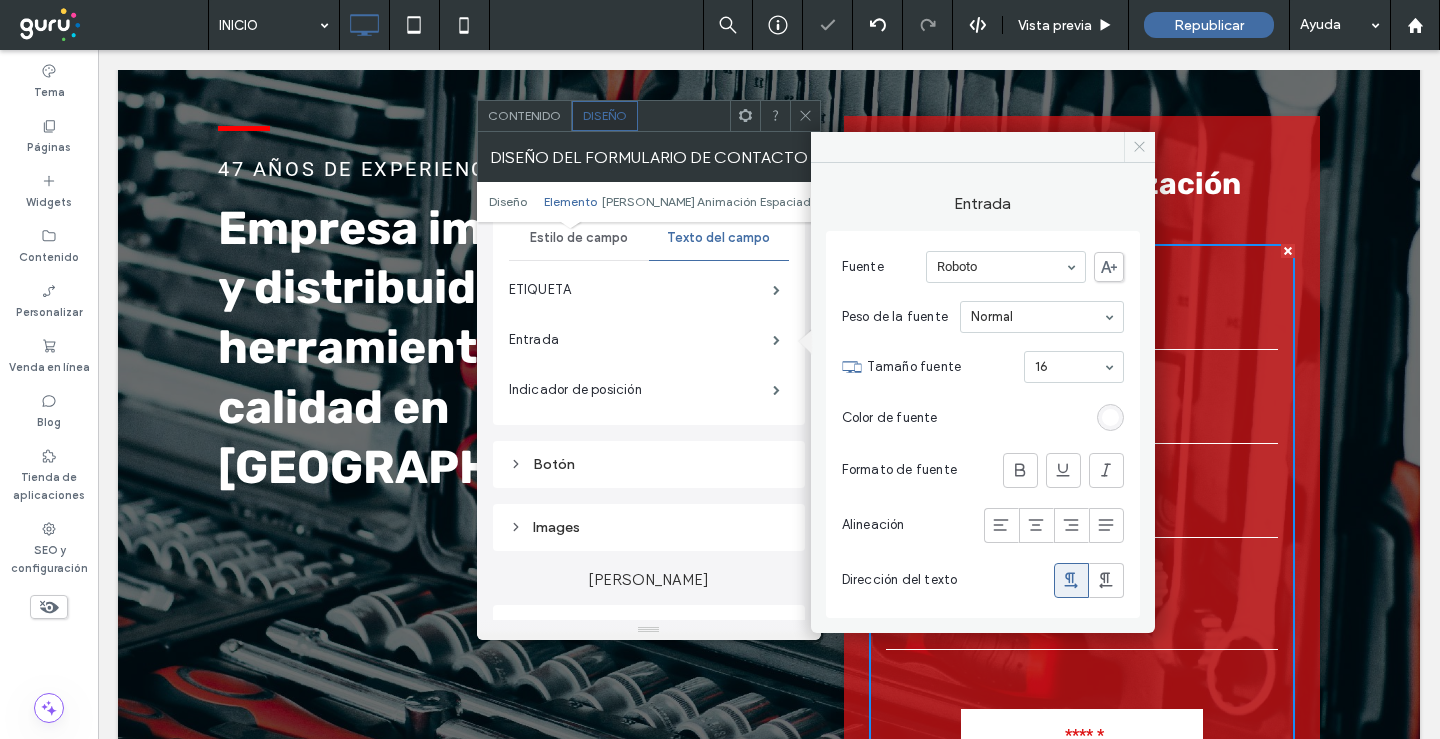 click at bounding box center [1139, 147] 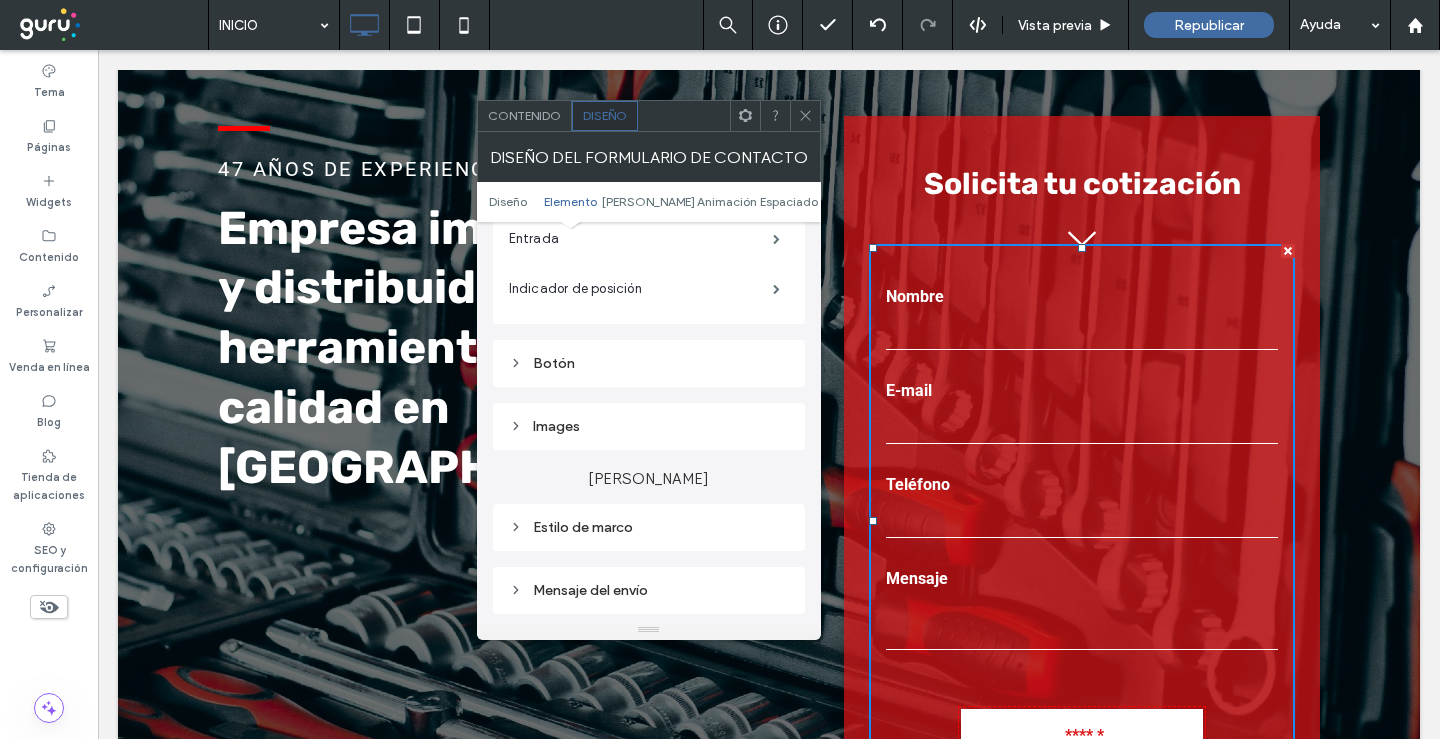scroll, scrollTop: 700, scrollLeft: 0, axis: vertical 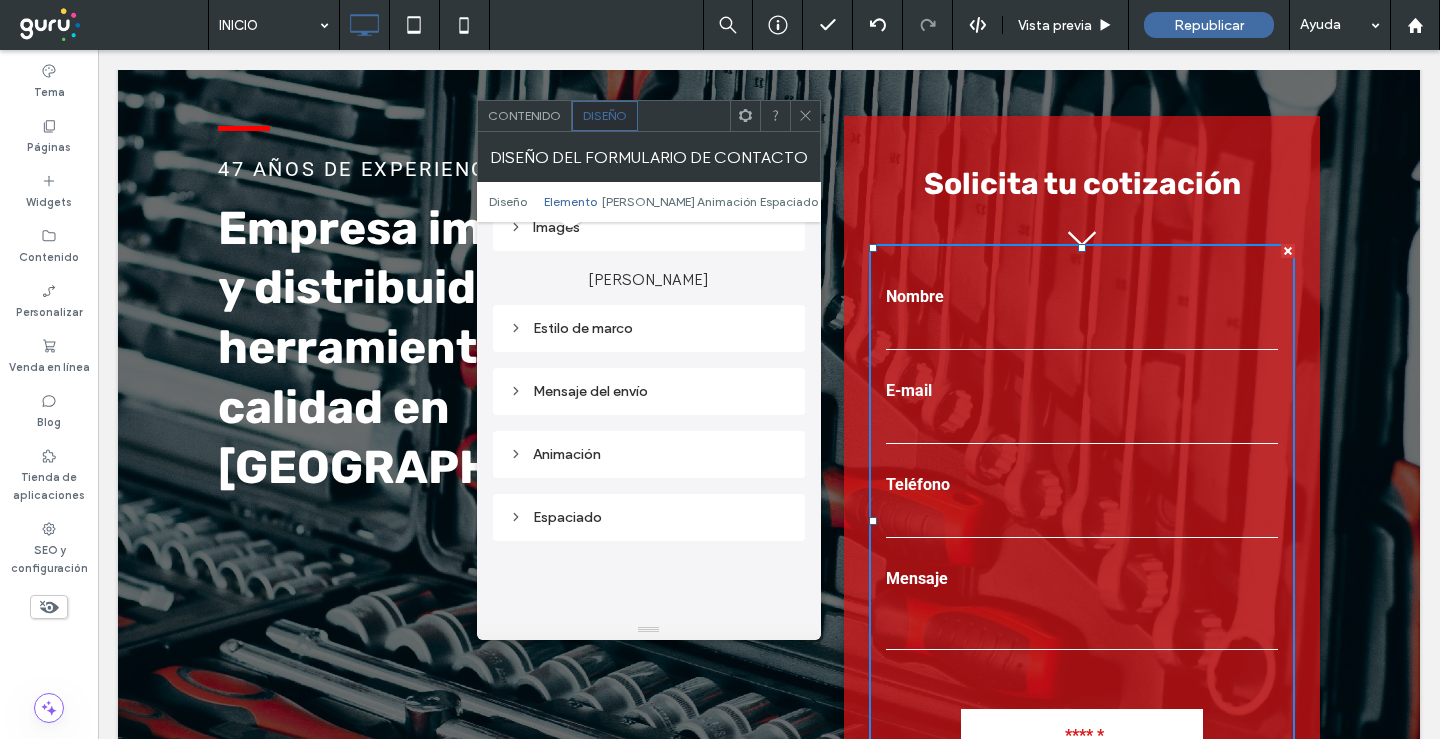 click on "Mensaje del envío" at bounding box center (649, 391) 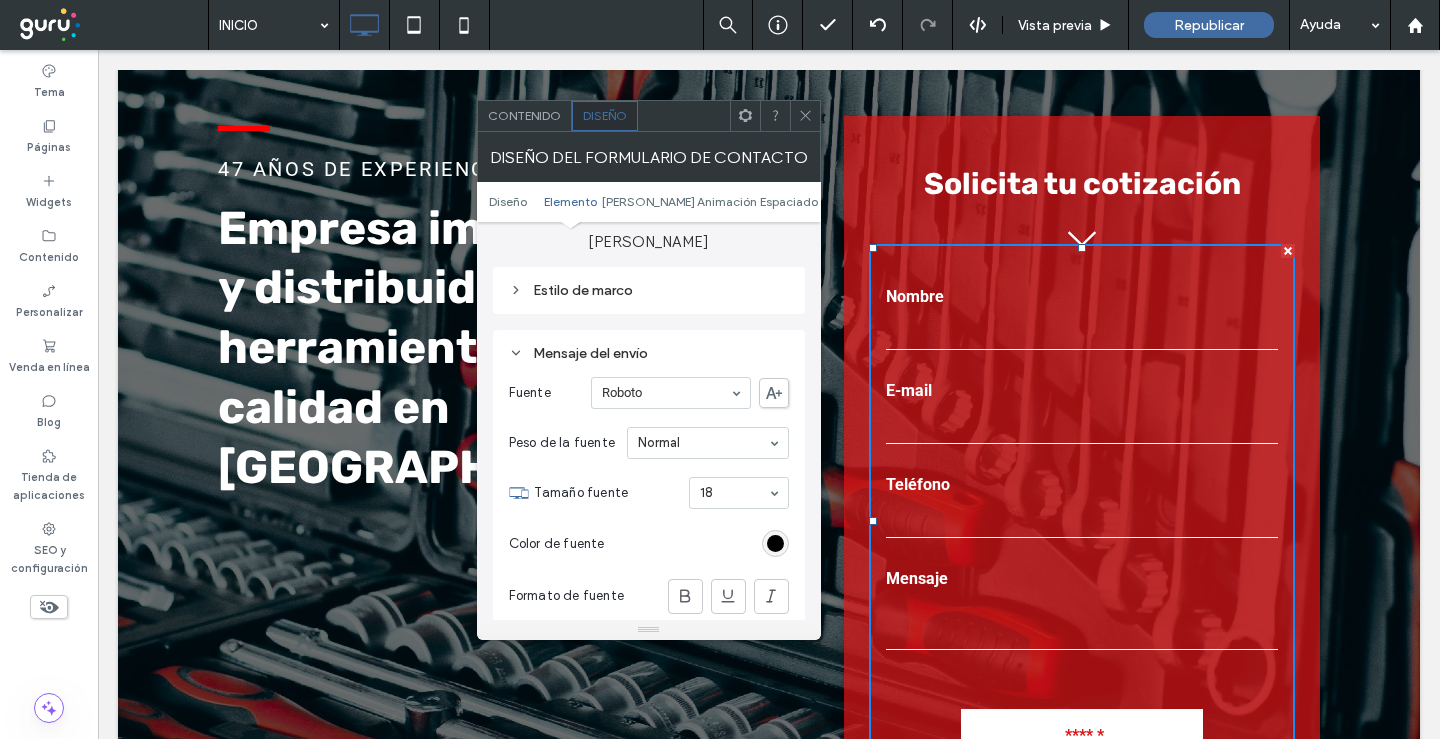 scroll, scrollTop: 800, scrollLeft: 0, axis: vertical 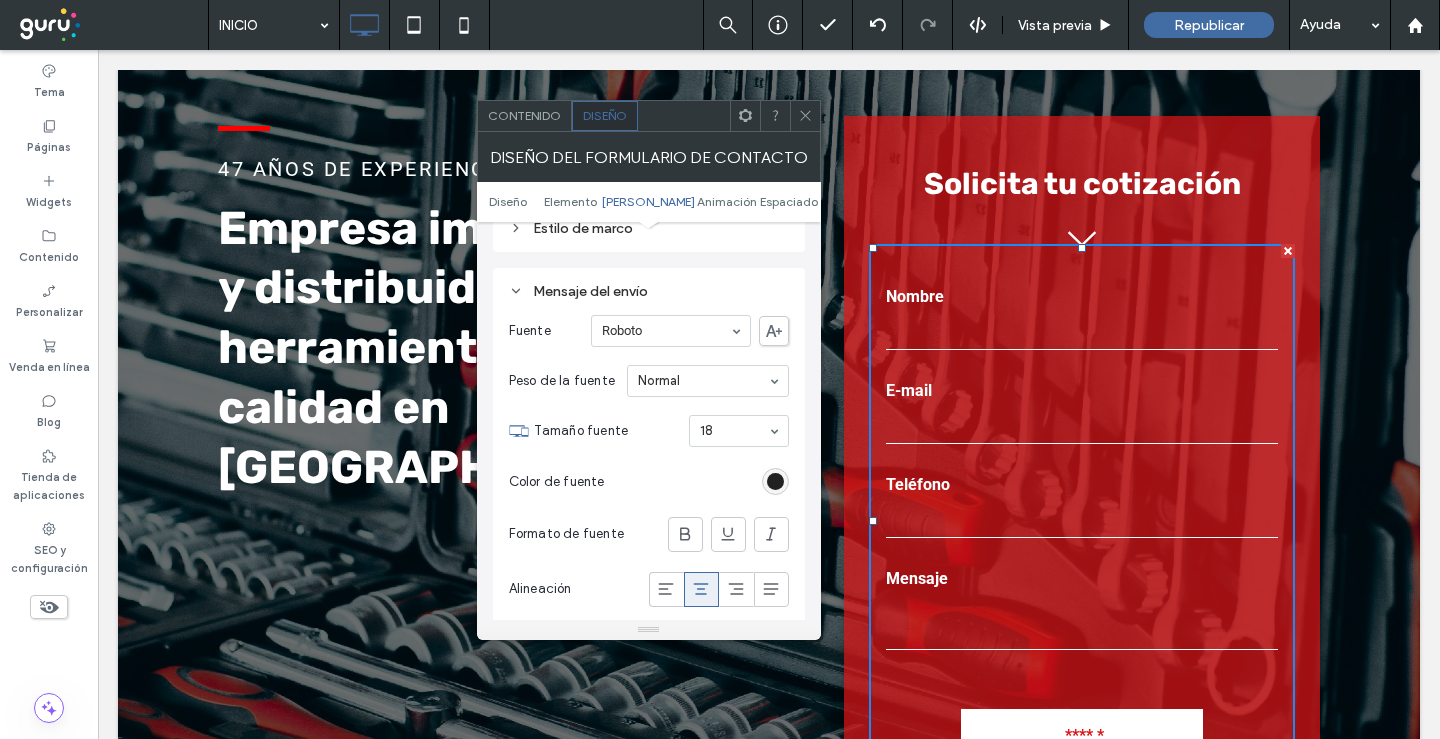 click at bounding box center [775, 481] 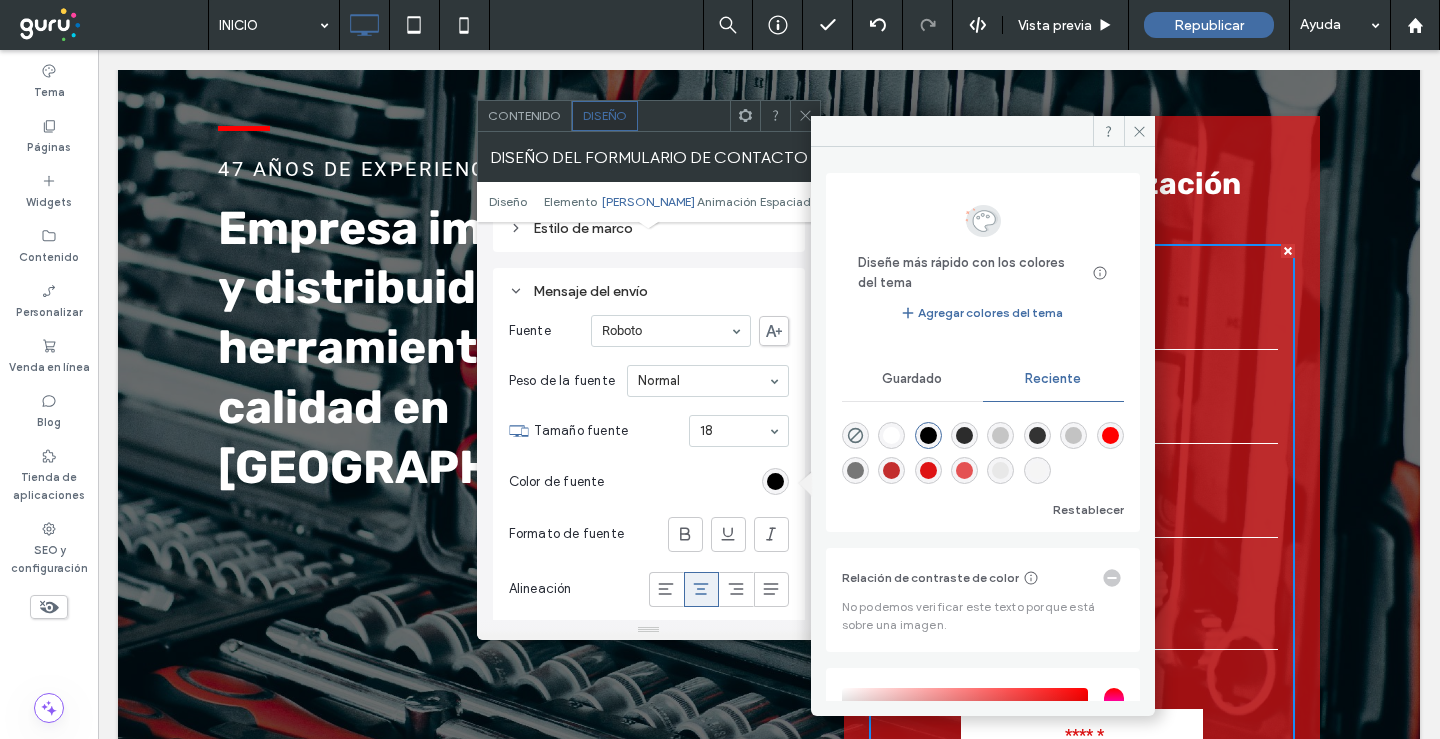 click at bounding box center [891, 435] 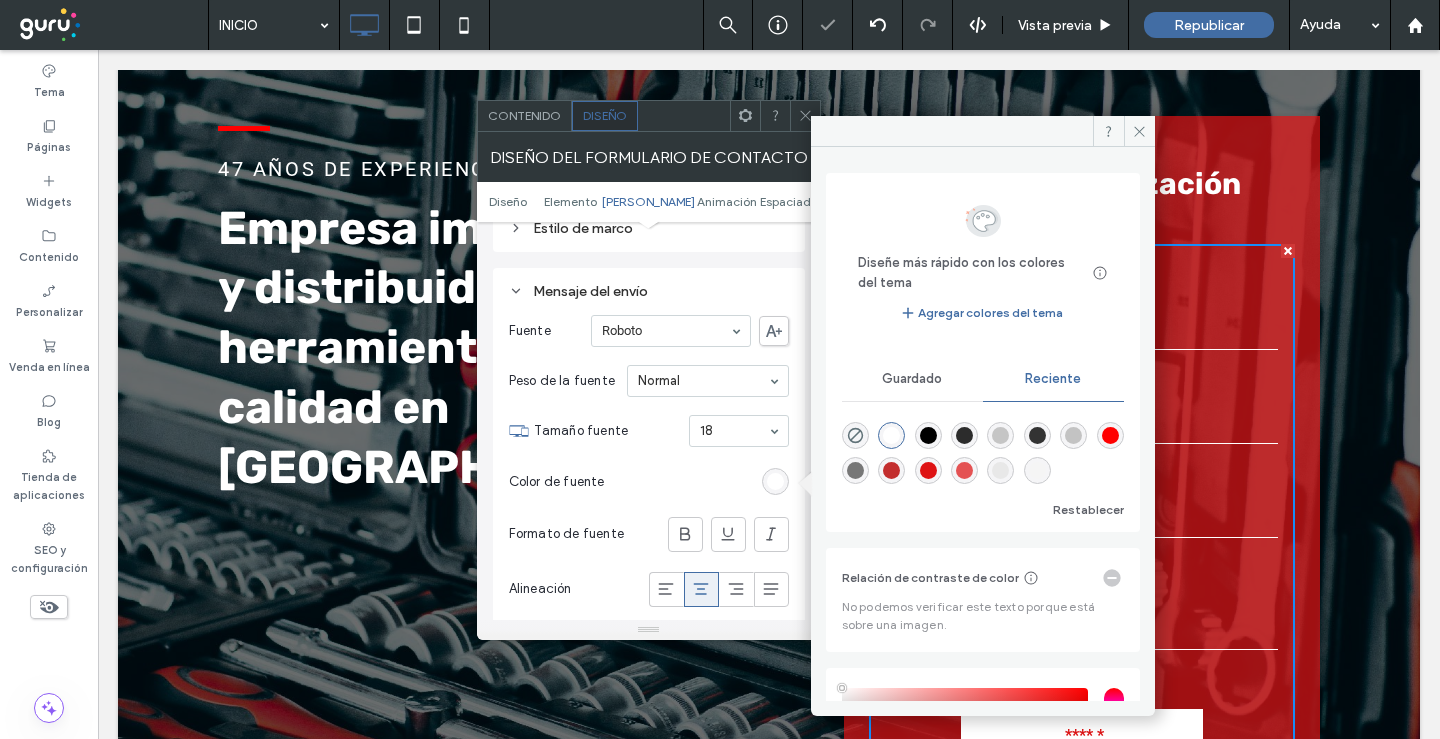 type on "*******" 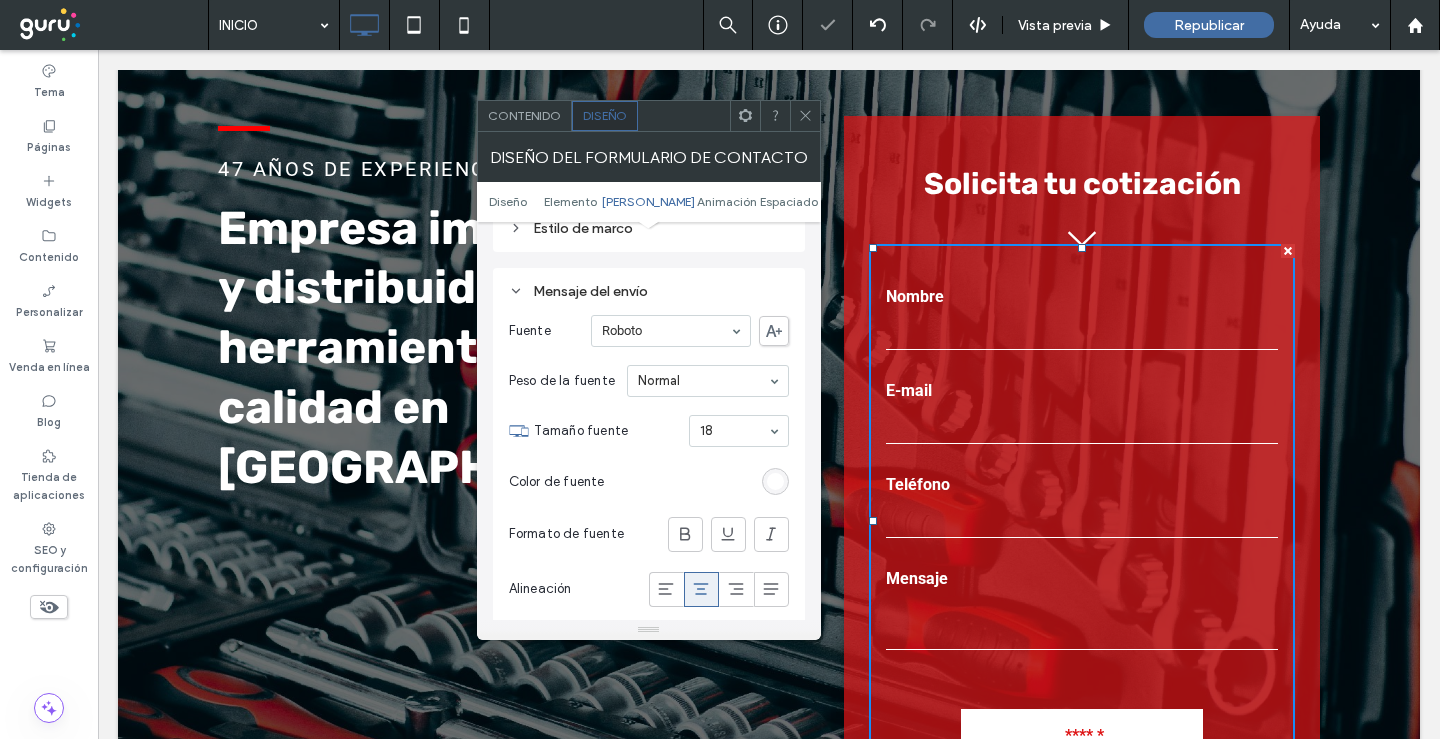 click at bounding box center [805, 116] 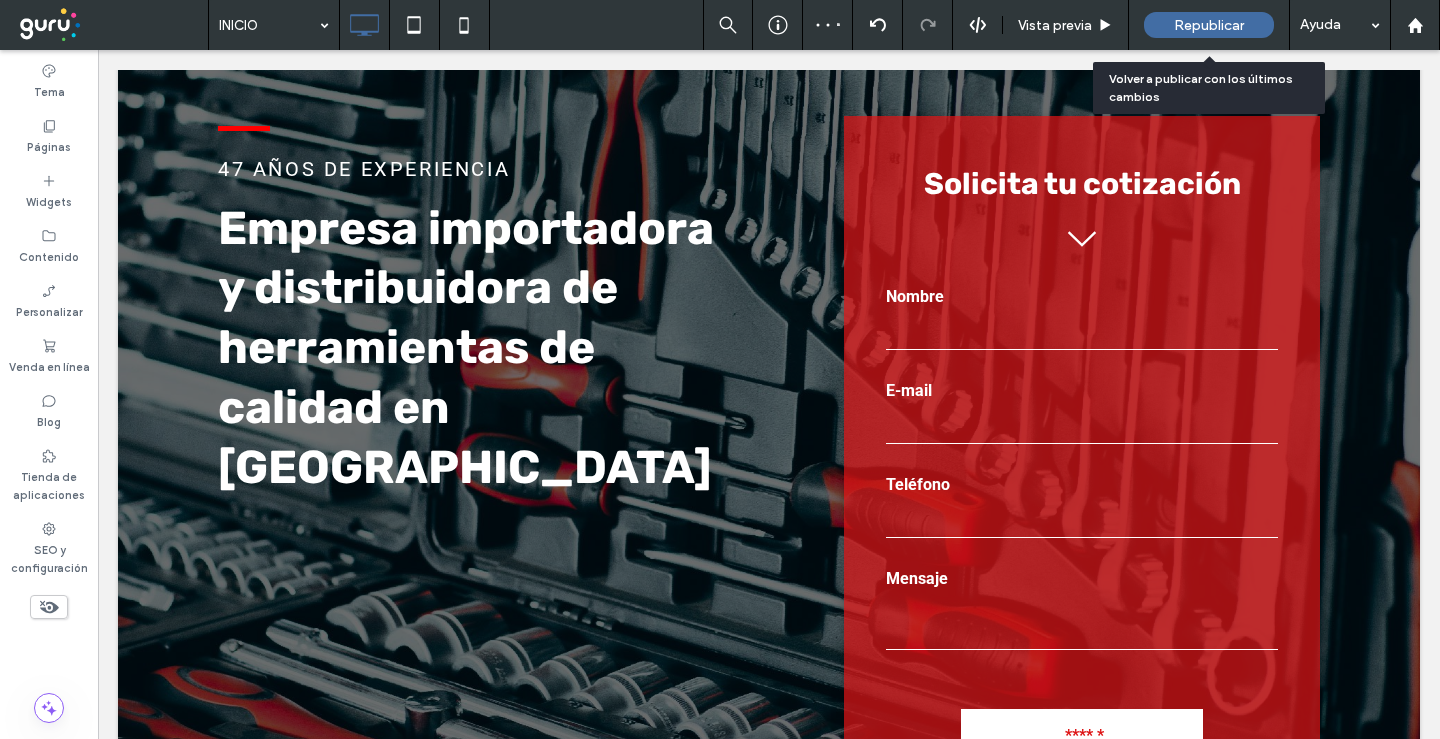 click on "Republicar" at bounding box center (1209, 25) 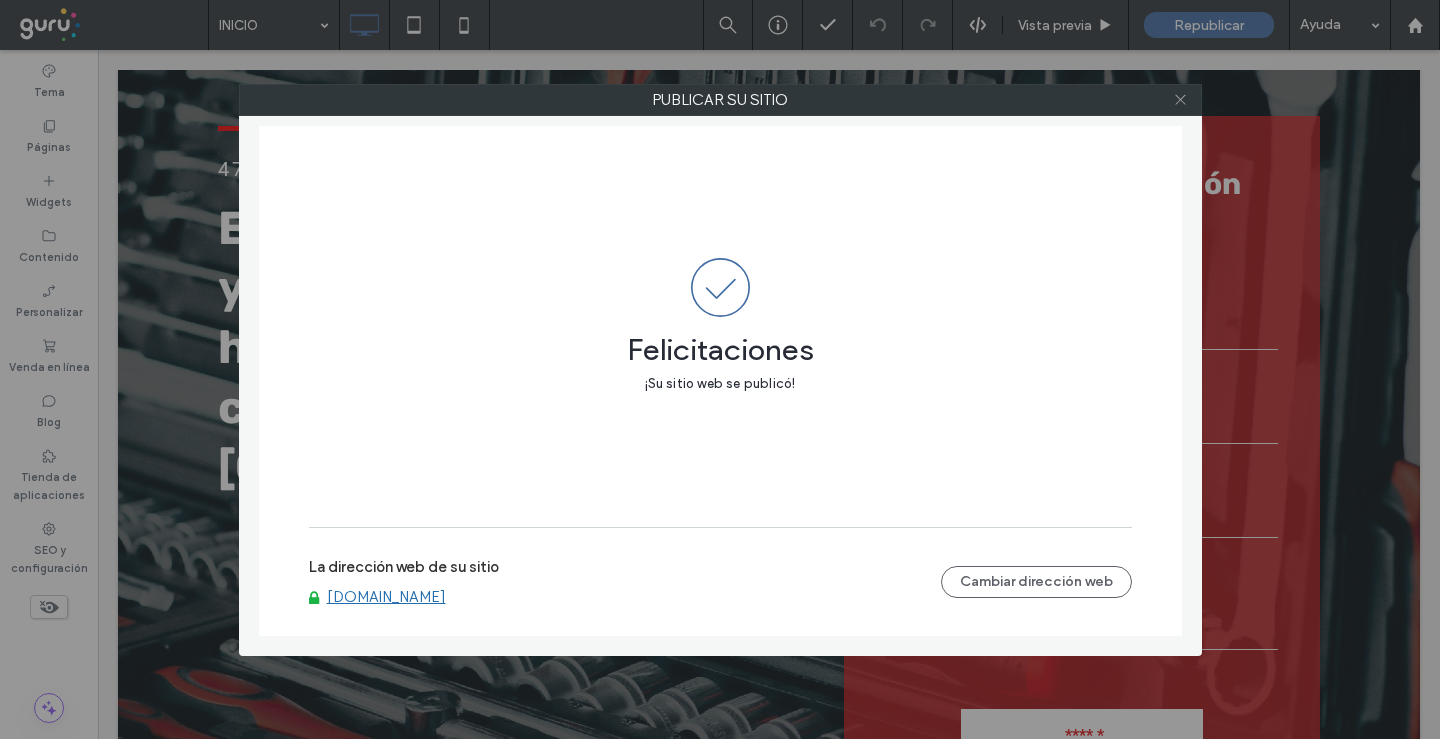 click 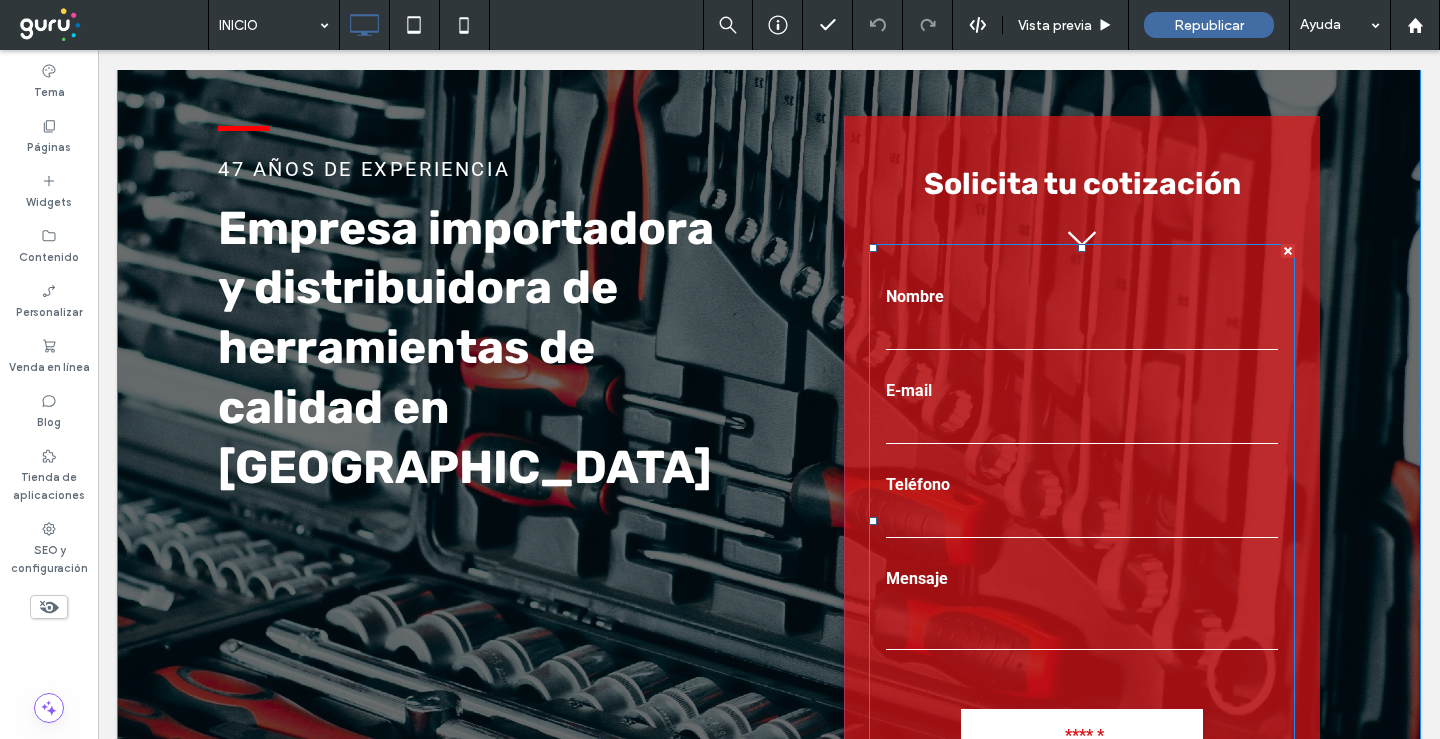 click on "E-mail" at bounding box center (1082, 410) 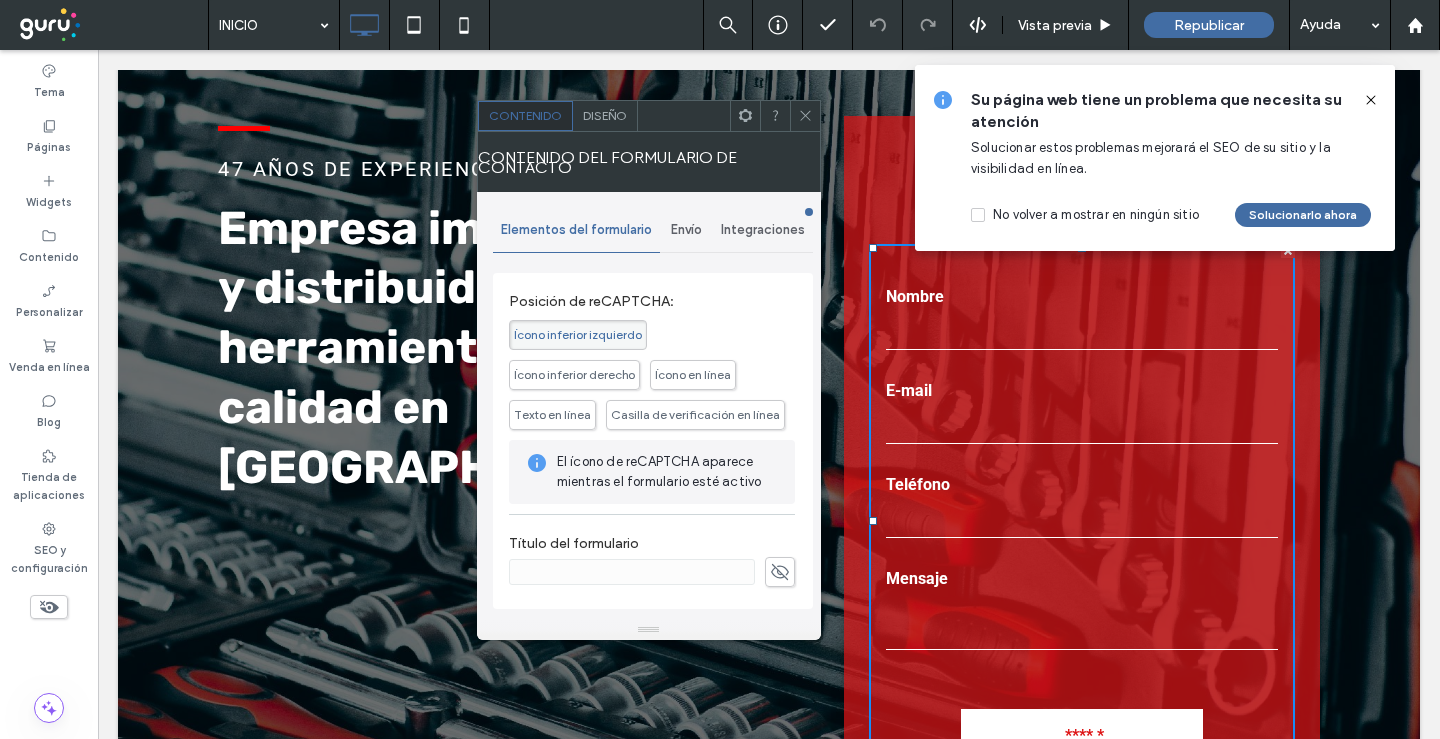 scroll, scrollTop: 500, scrollLeft: 0, axis: vertical 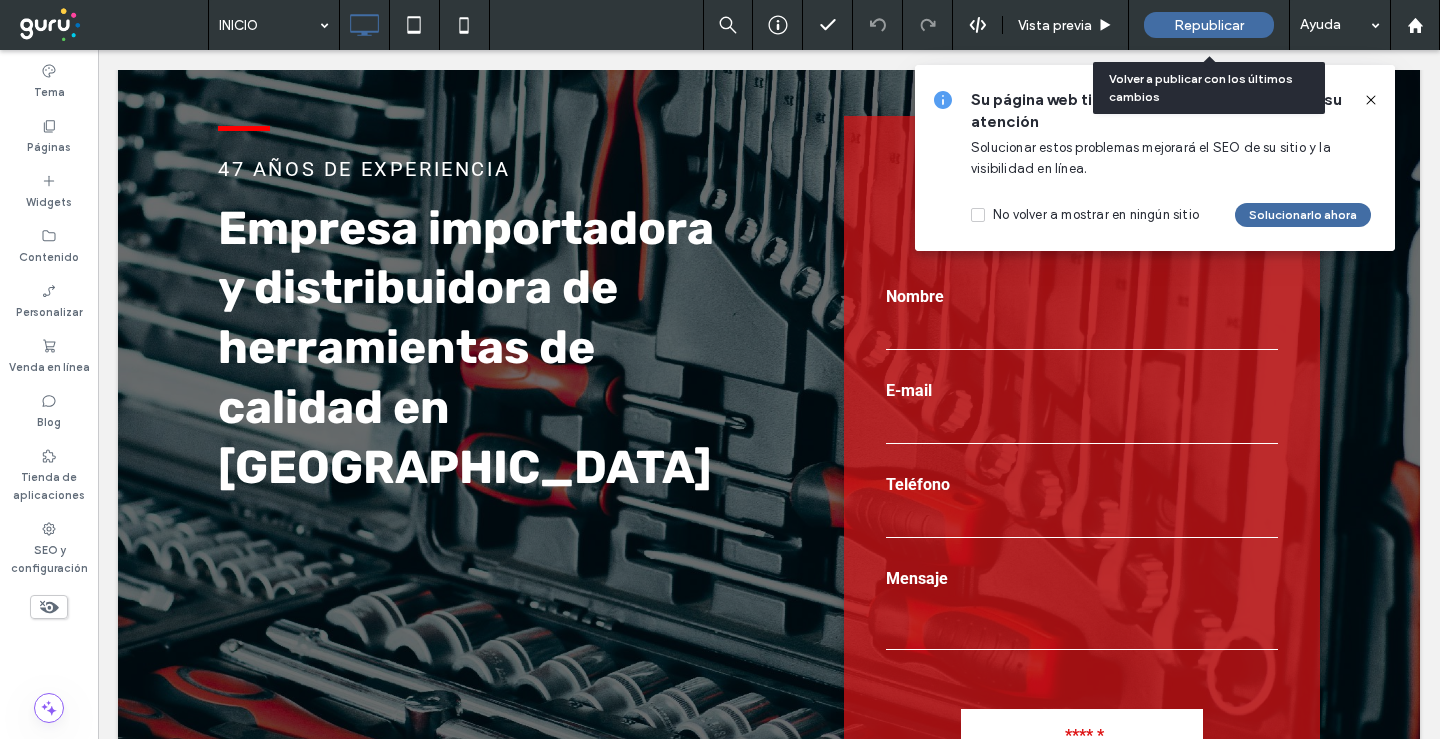 click on "Republicar" at bounding box center (1209, 25) 